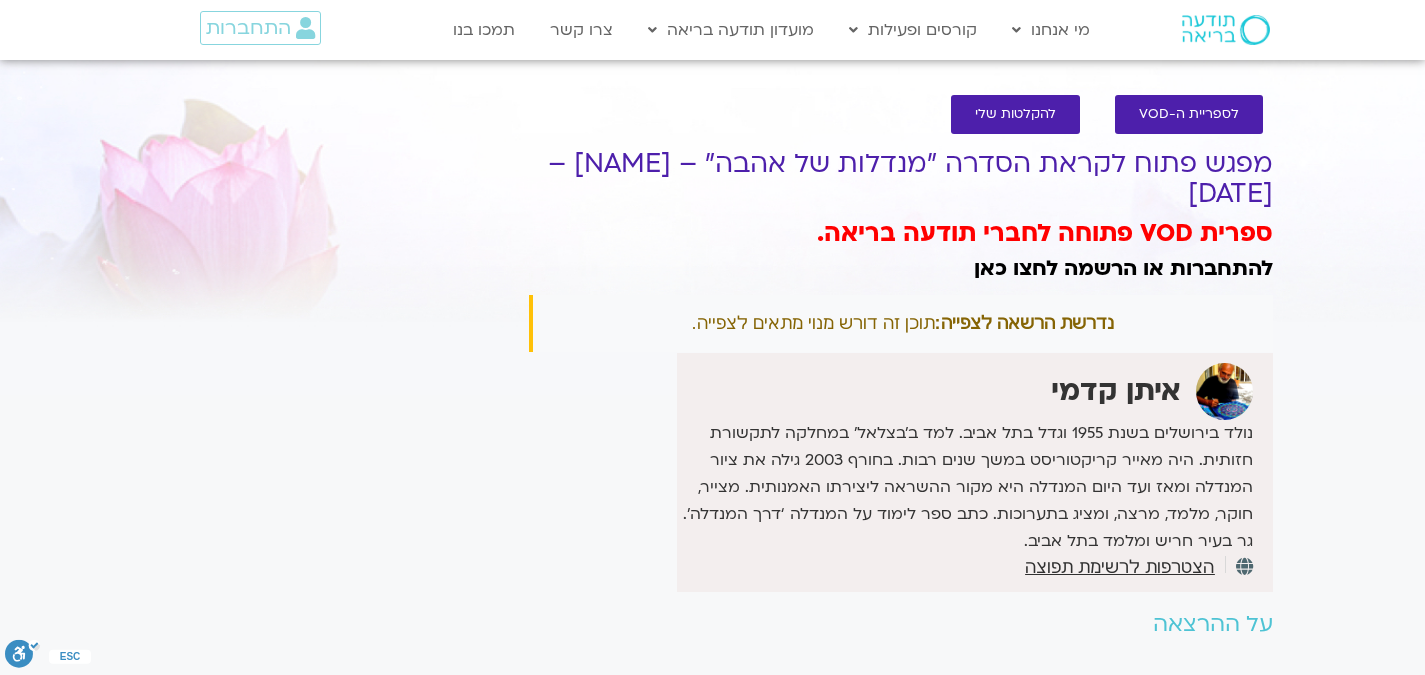 scroll, scrollTop: 0, scrollLeft: 0, axis: both 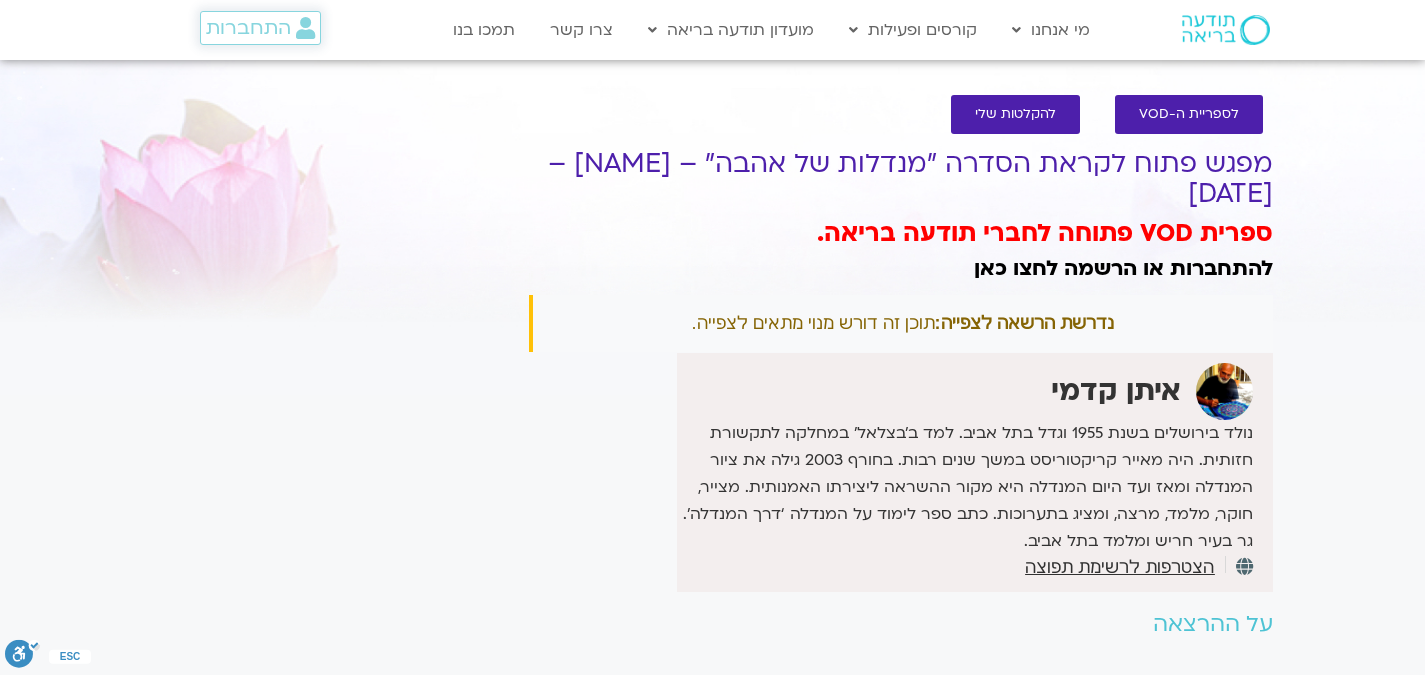 click on "התחברות" at bounding box center (260, 28) 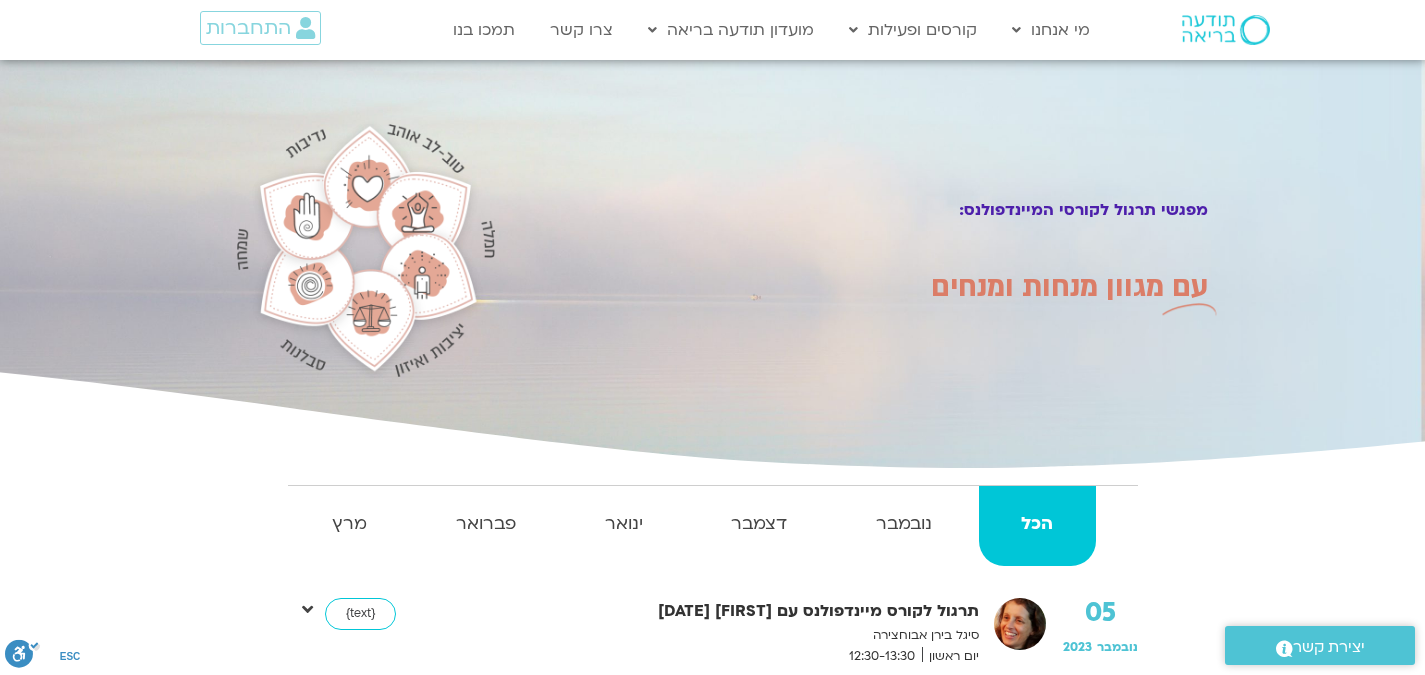 scroll, scrollTop: 0, scrollLeft: 0, axis: both 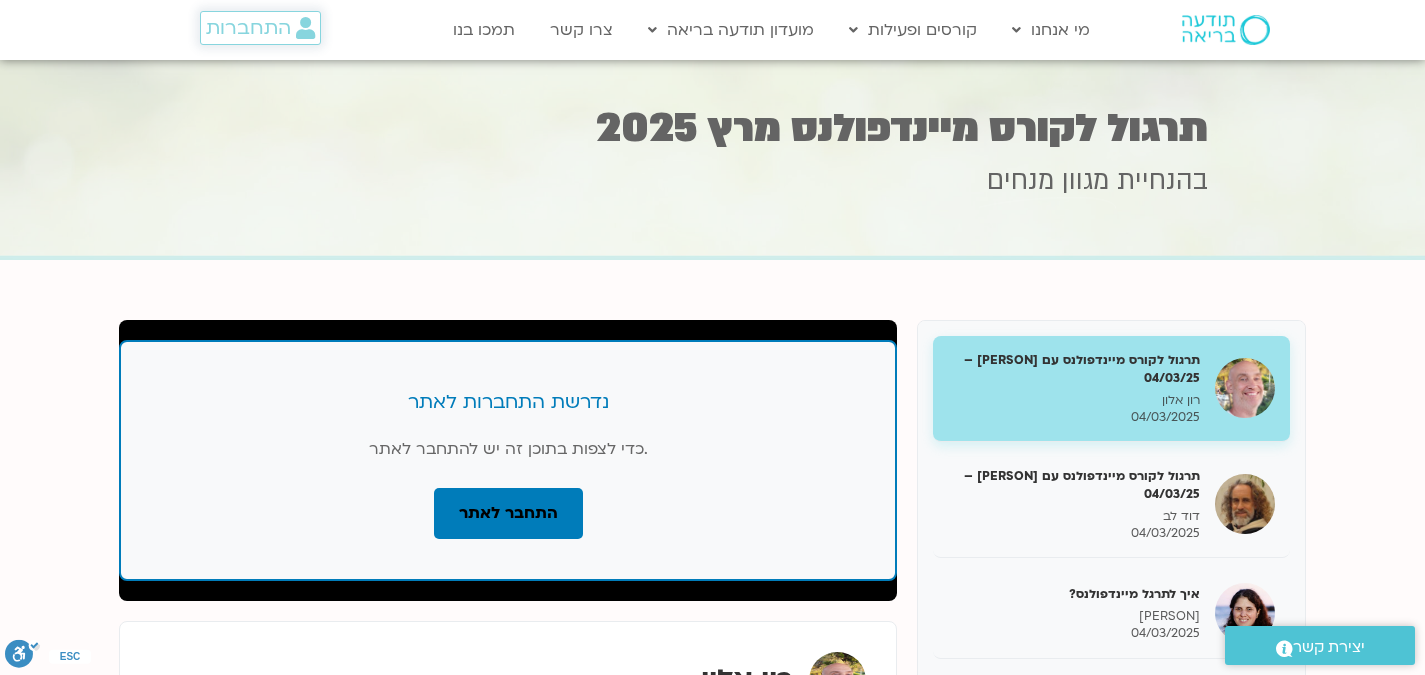 click on "התחברות" at bounding box center (248, 28) 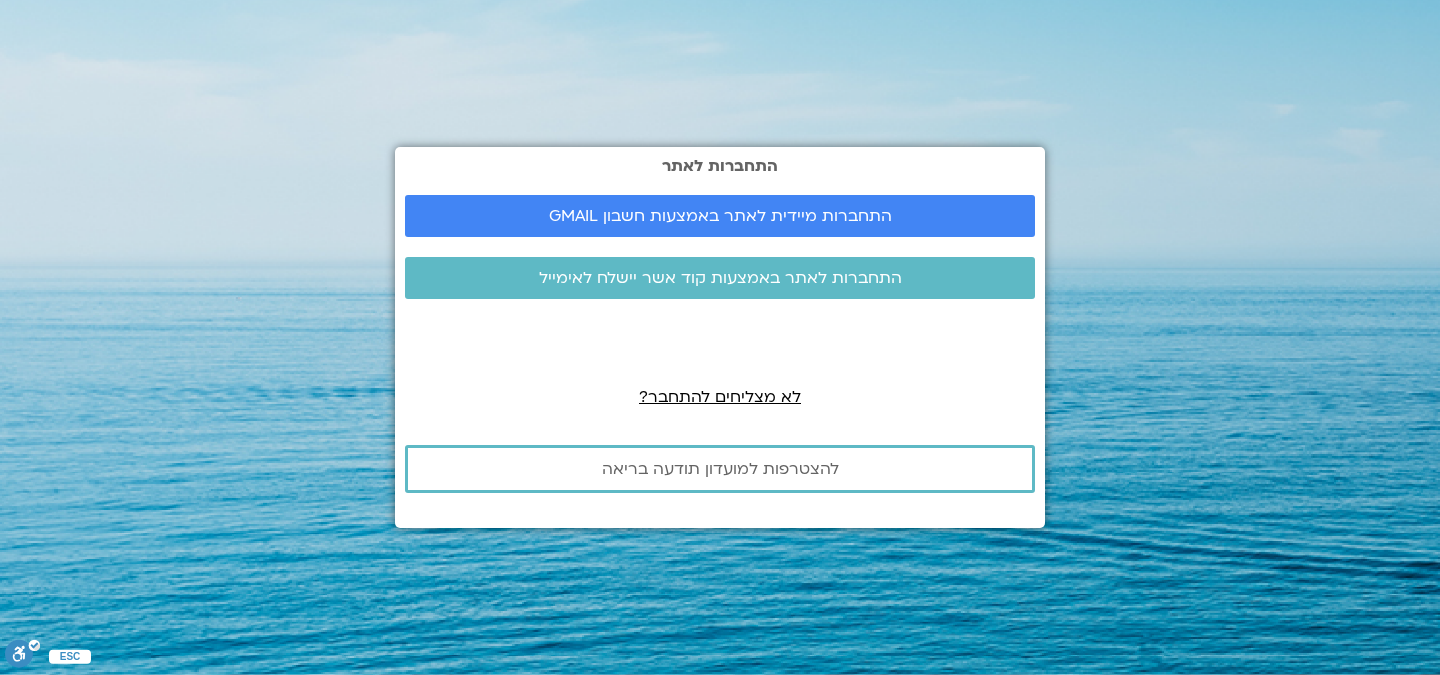 scroll, scrollTop: 0, scrollLeft: 0, axis: both 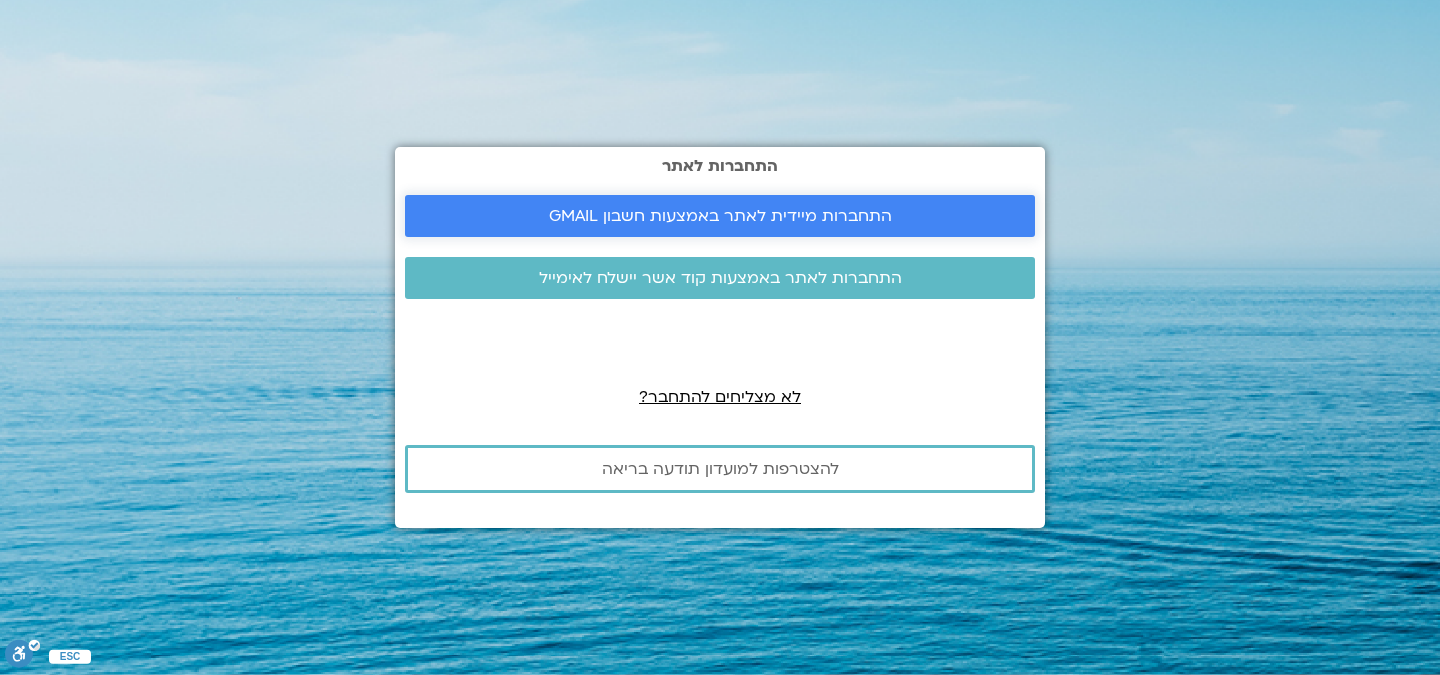 click on "התחברות מיידית לאתר באמצעות חשבון GMAIL" at bounding box center [720, 216] 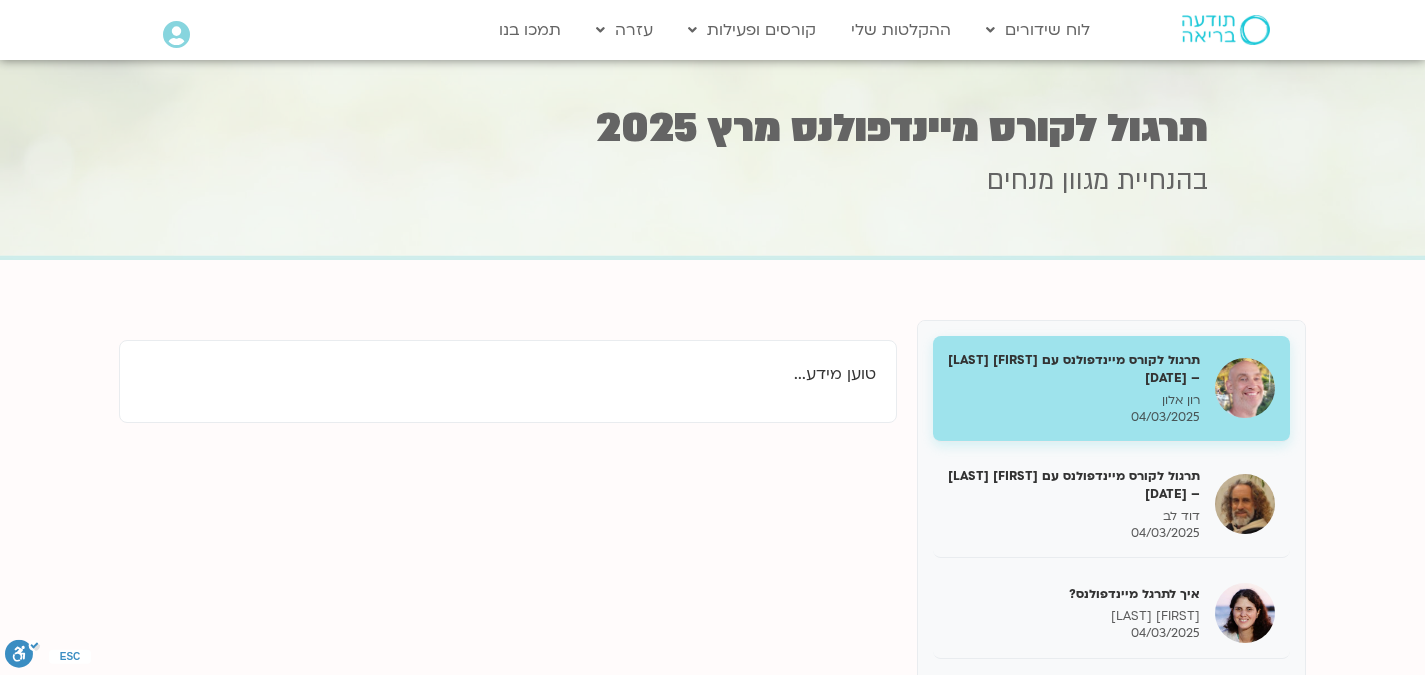 scroll, scrollTop: 0, scrollLeft: 0, axis: both 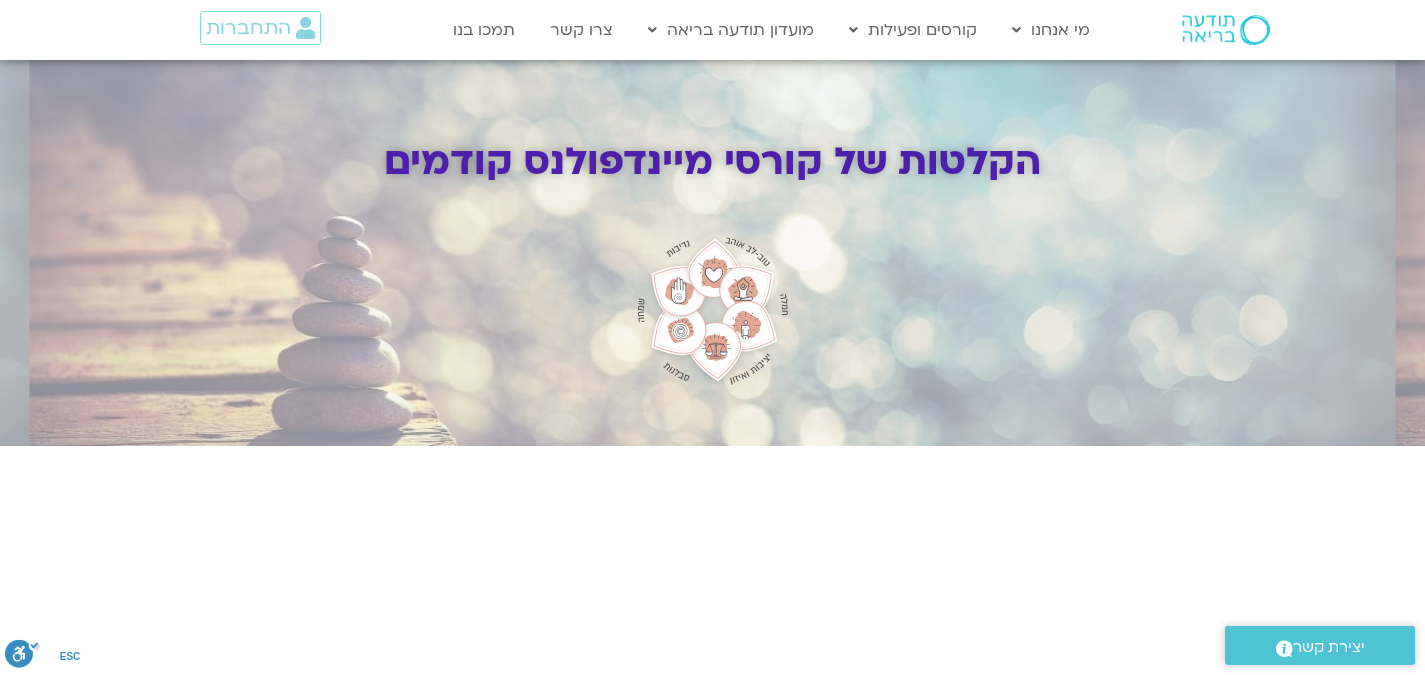 click on "הקלטות של קורסי מיינדפולנס קודמים" at bounding box center (712, 253) 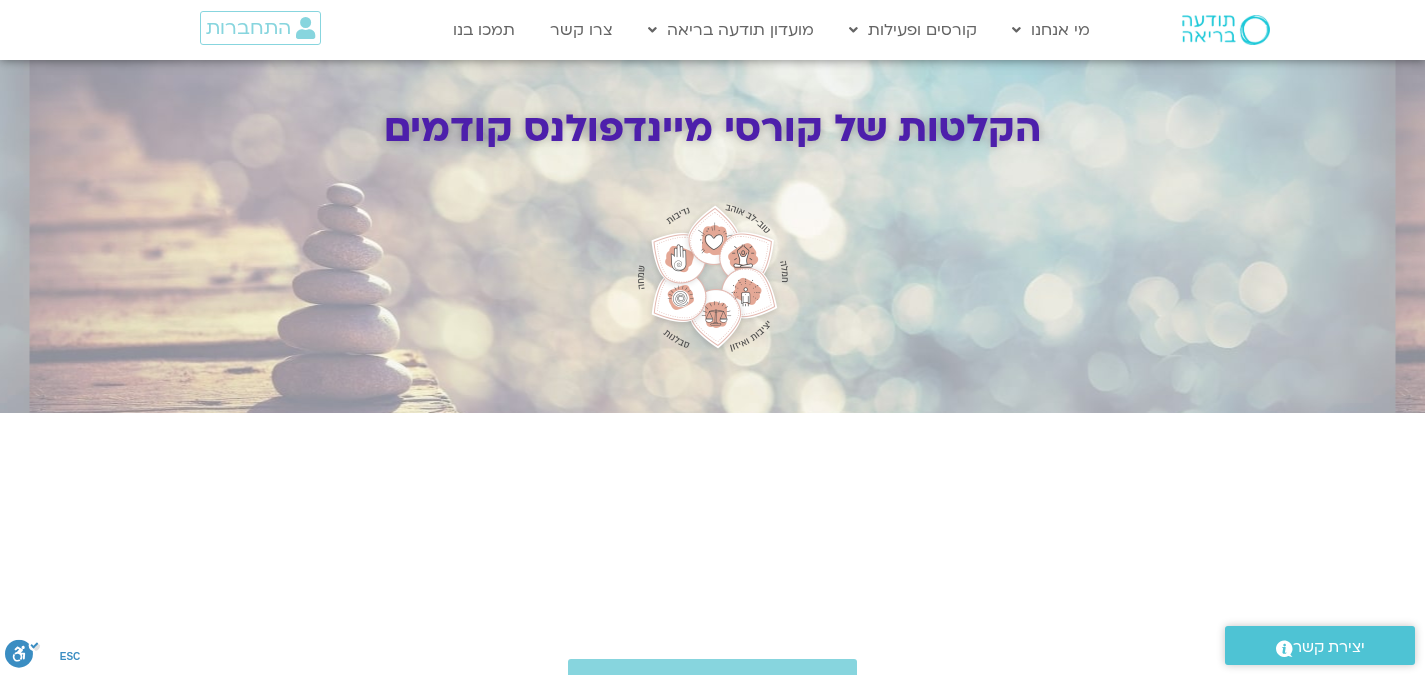 scroll, scrollTop: 0, scrollLeft: 0, axis: both 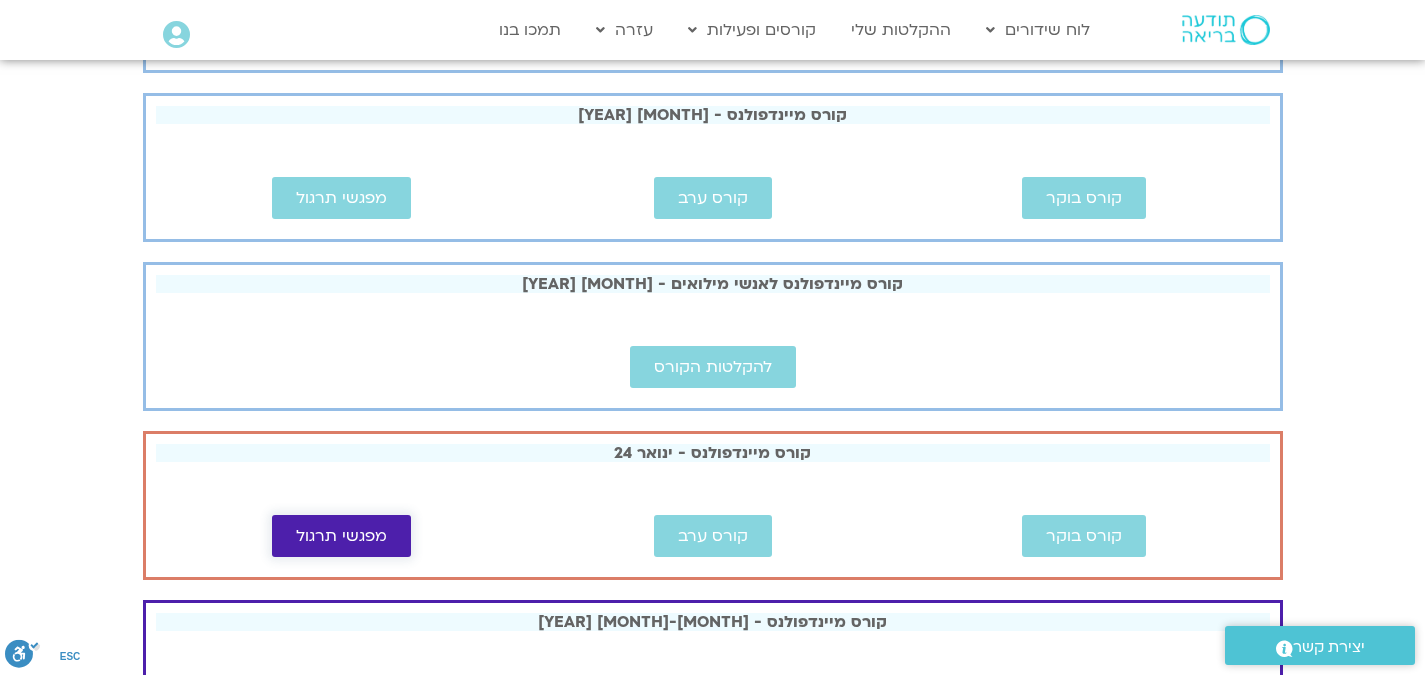 click on "מפגשי תרגול" at bounding box center (341, 536) 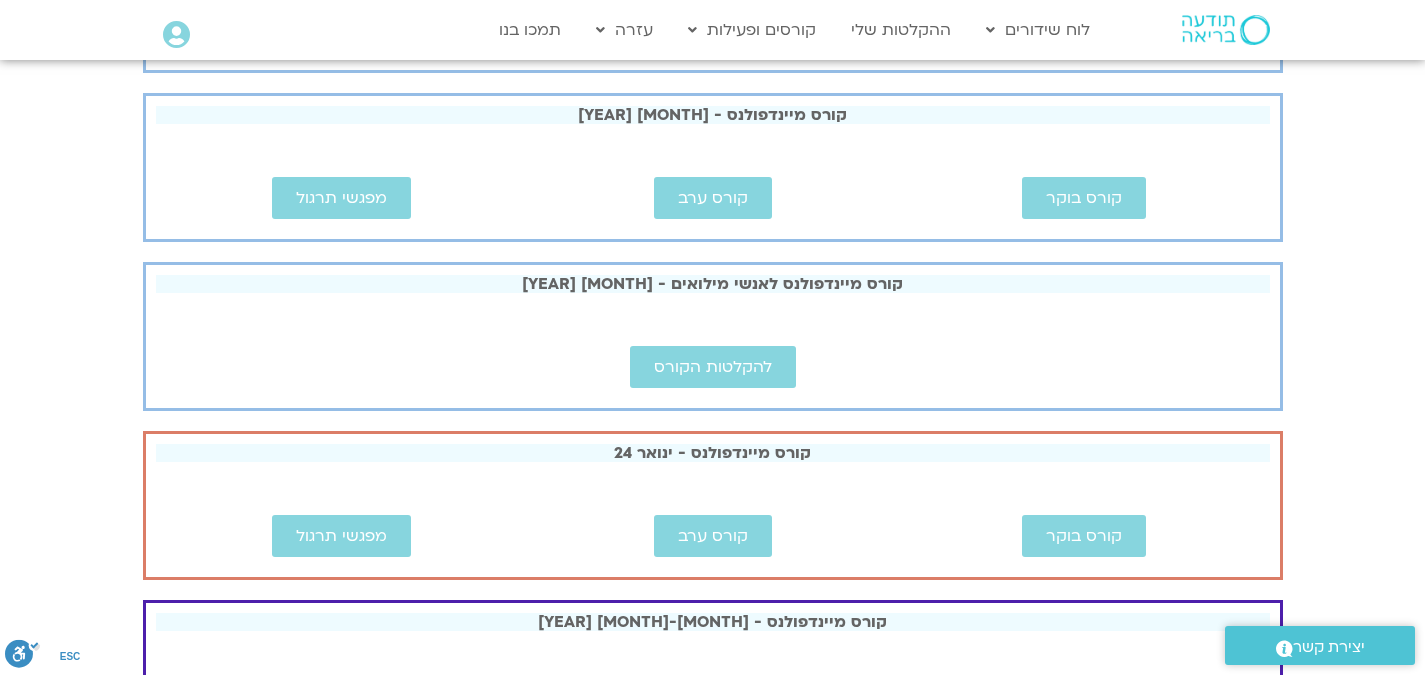 click on "קורס מיינדפולנס - ספטמבר 24
קורס בוקר
קורס ערב
מפגשי תרגול
קורס מיינדפולנס - יוני 24
קורס בוקר
קורס ערב
מפגשי תרגול
קורס מיינדפולנס לאנשי מילואים - מרץ 24" at bounding box center [712, 674] 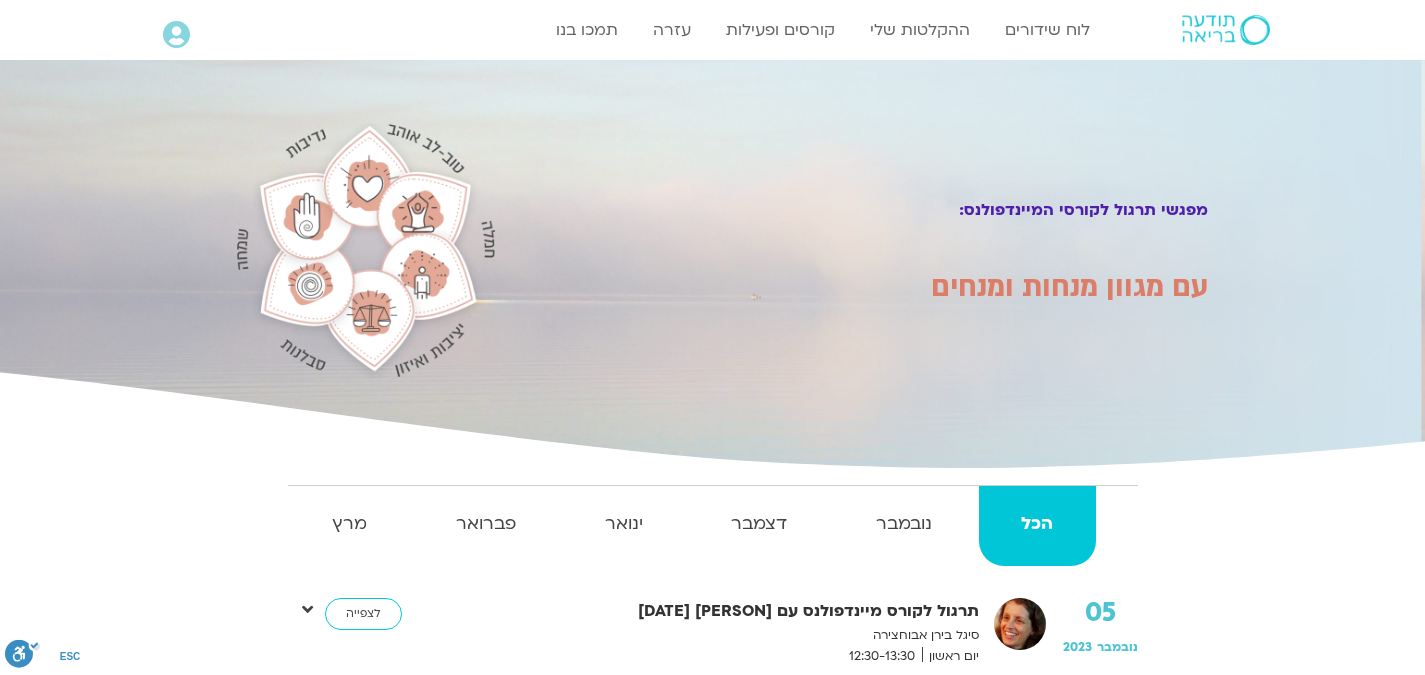 scroll, scrollTop: 0, scrollLeft: 0, axis: both 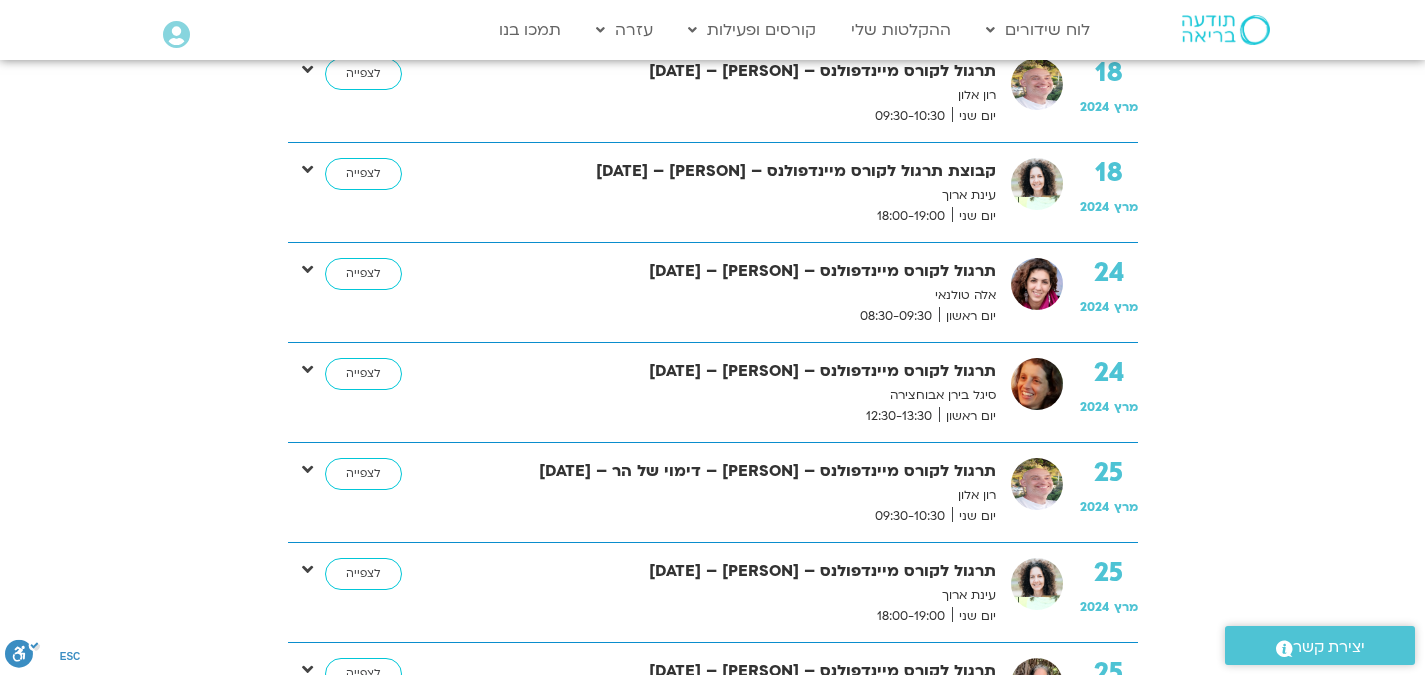 click on "הכל
נובמבר דצמבר ינואר פברואר מרץ
05
נובמבר
2023
תרגול לקורס מיינדפולנס עם סיגל 05/11/23
סיגל בירן אבוחצירה
יום ראשון
12:30-13:30
לצפייה
05
נובמבר
2023
תרגול לקורס מיינדפולנס עם קרן  05/11/23
קרן פלפל
יום ראשון
17:30-18:30" at bounding box center [712, -3396] 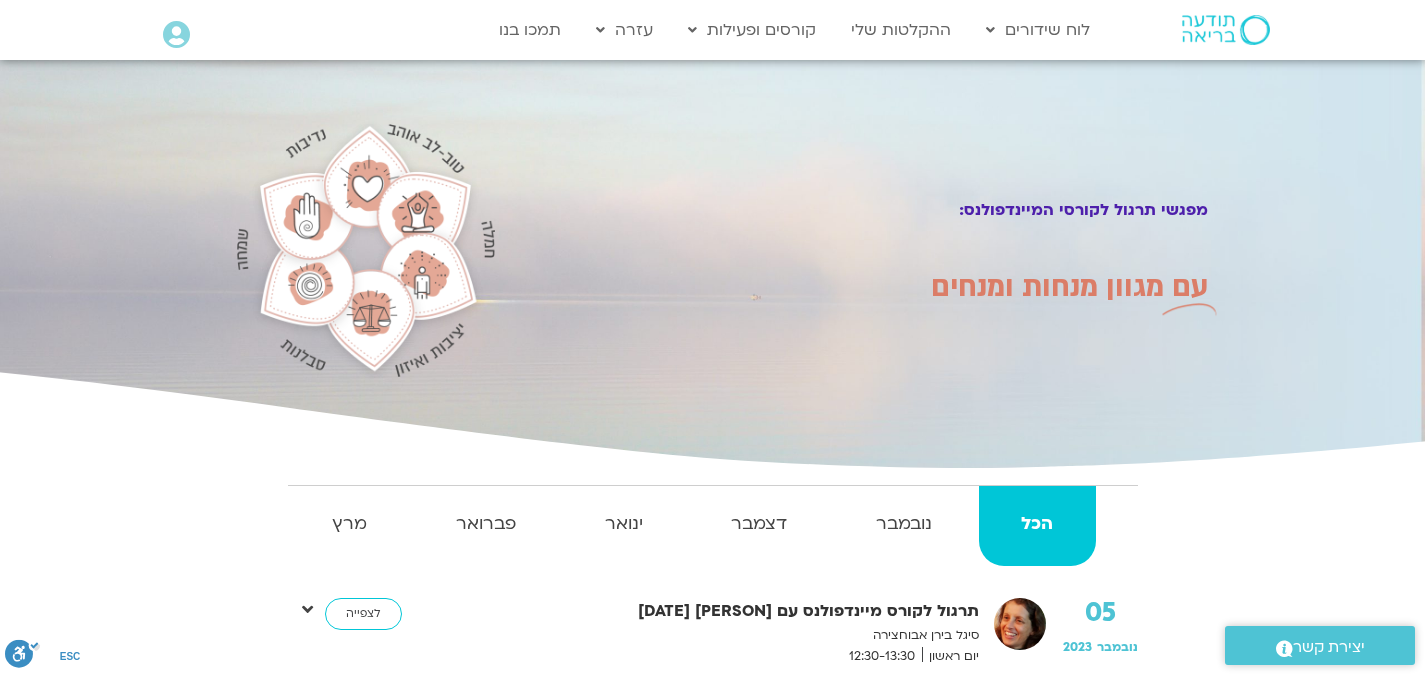 scroll, scrollTop: 619, scrollLeft: 0, axis: vertical 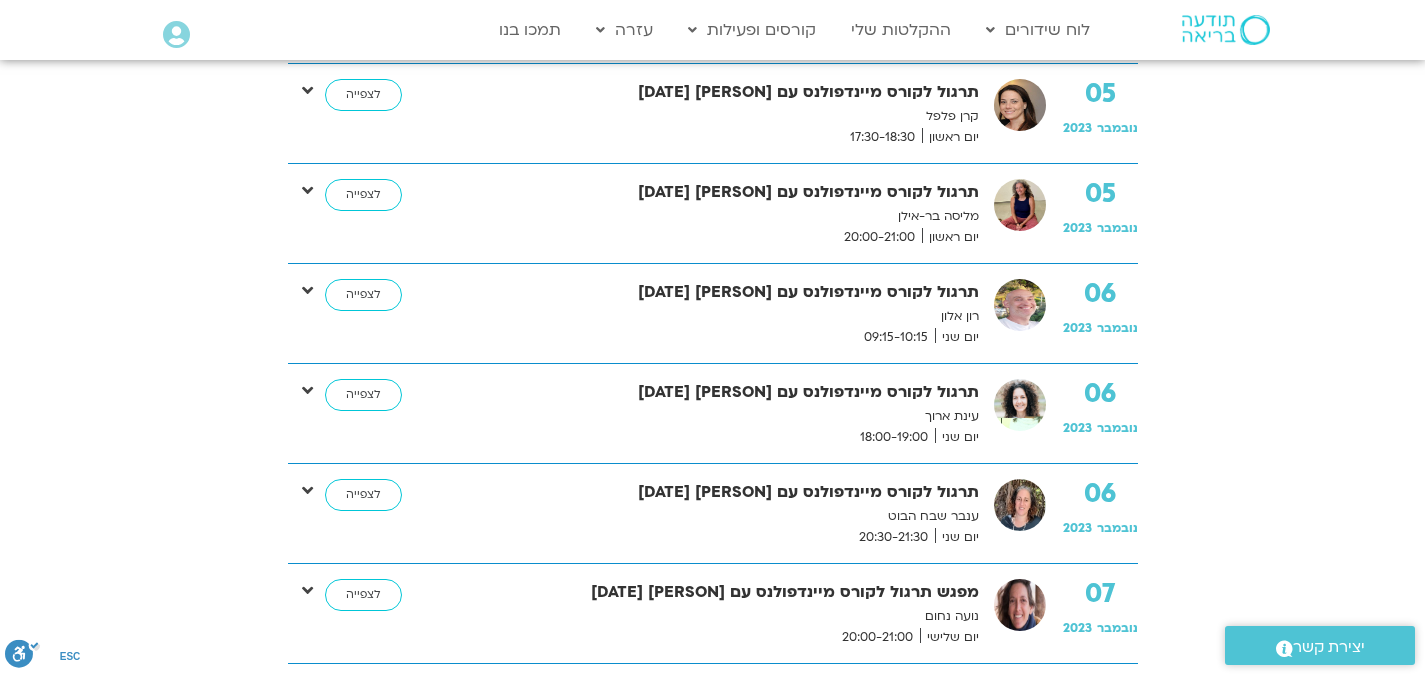 click on "הכל
נובמבר דצמבר ינואר פברואר מרץ
05
נובמבר
2023
תרגול לקורס מיינדפולנס עם סיגל 05/11/23
סיגל בירן אבוחצירה
יום ראשון
12:30-13:30
לצפייה
05
נובמבר
2023
תרגול לקורס מיינדפולנס עם קרן  05/11/23
קרן פלפל
יום ראשון
17:30-18:30" at bounding box center (713, 4004) 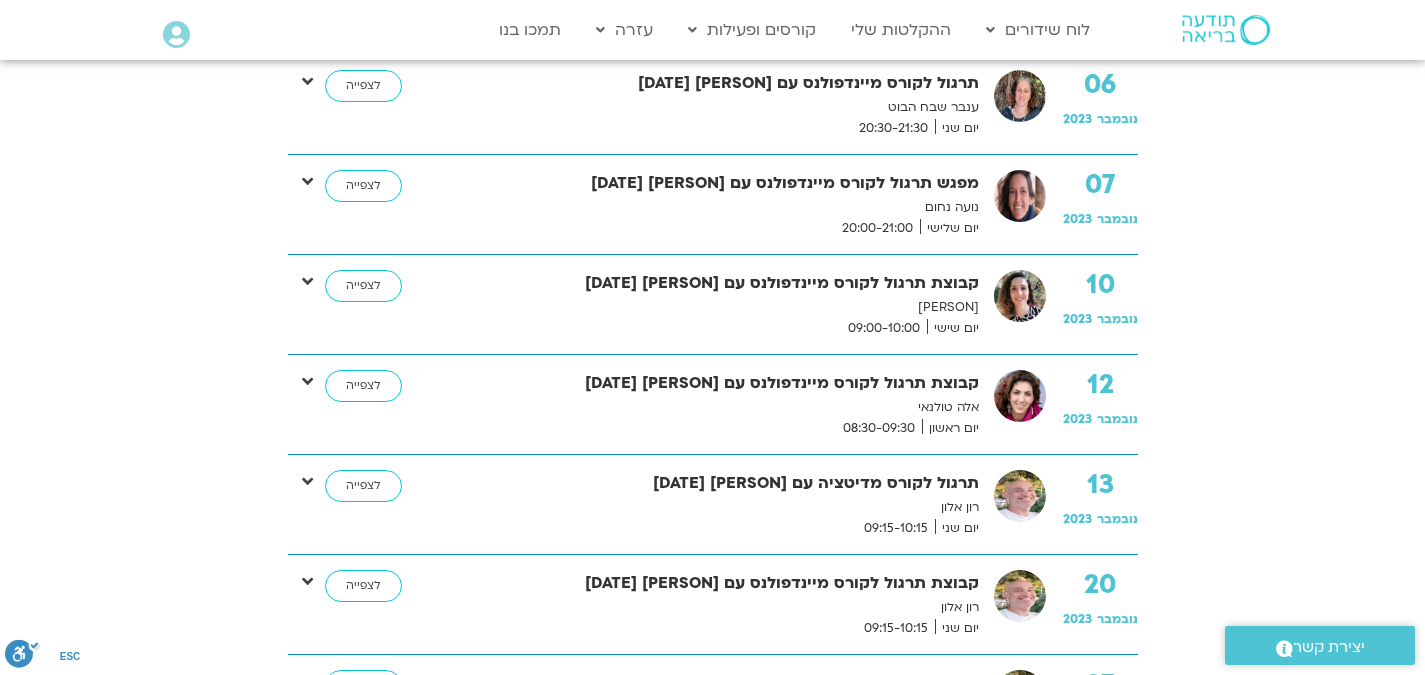 scroll, scrollTop: 0, scrollLeft: 0, axis: both 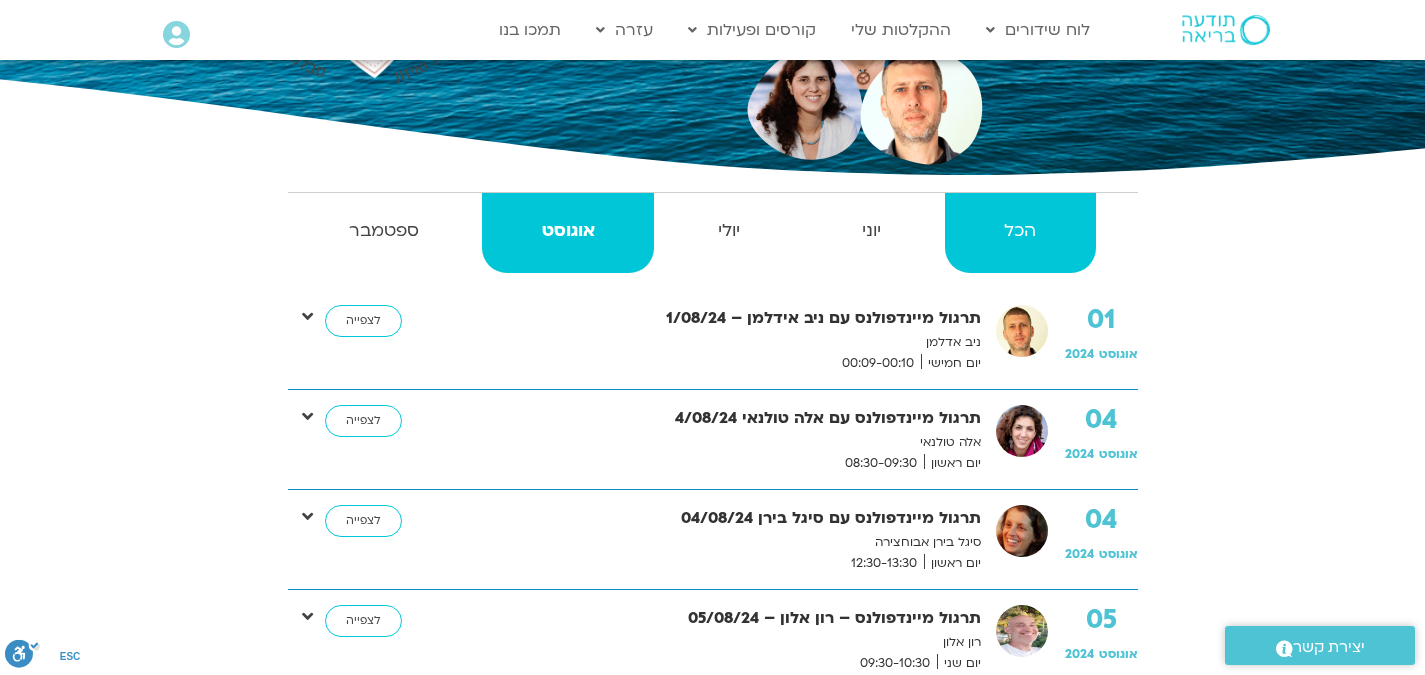 click on "הכל" at bounding box center [1020, 231] 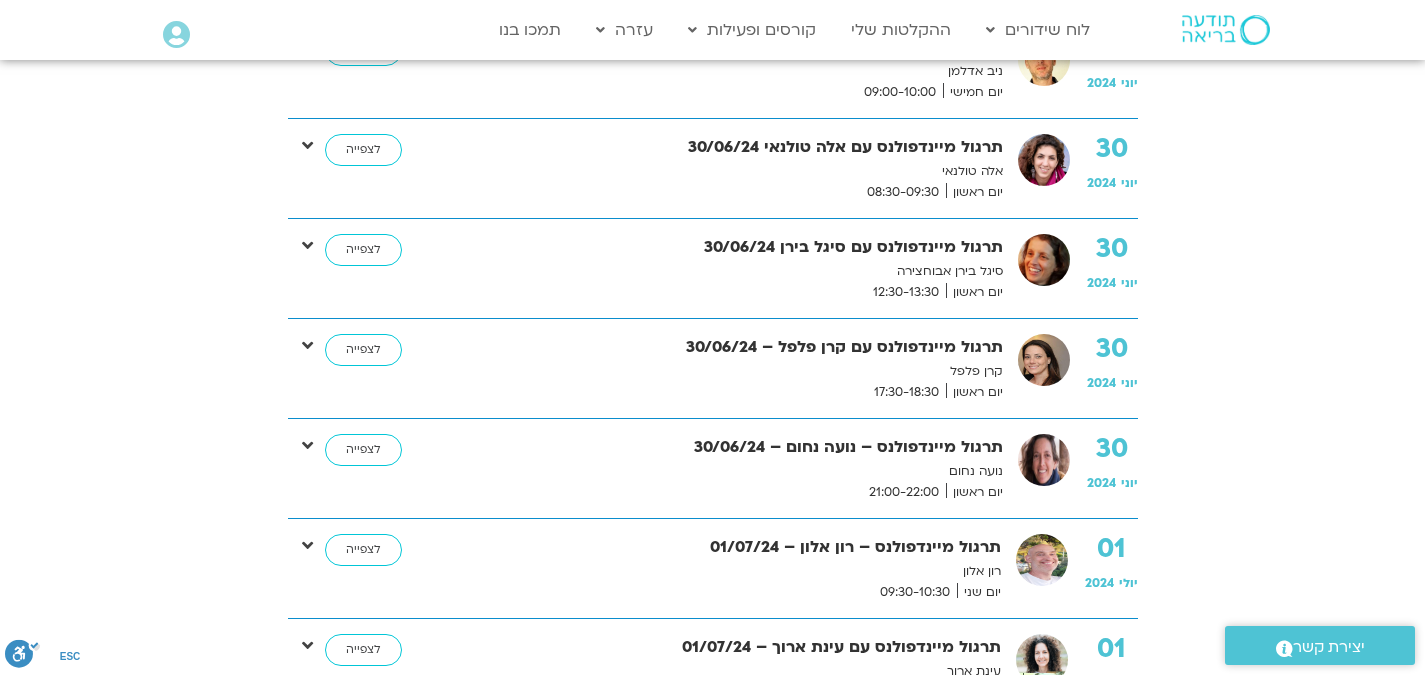 scroll, scrollTop: 658, scrollLeft: 0, axis: vertical 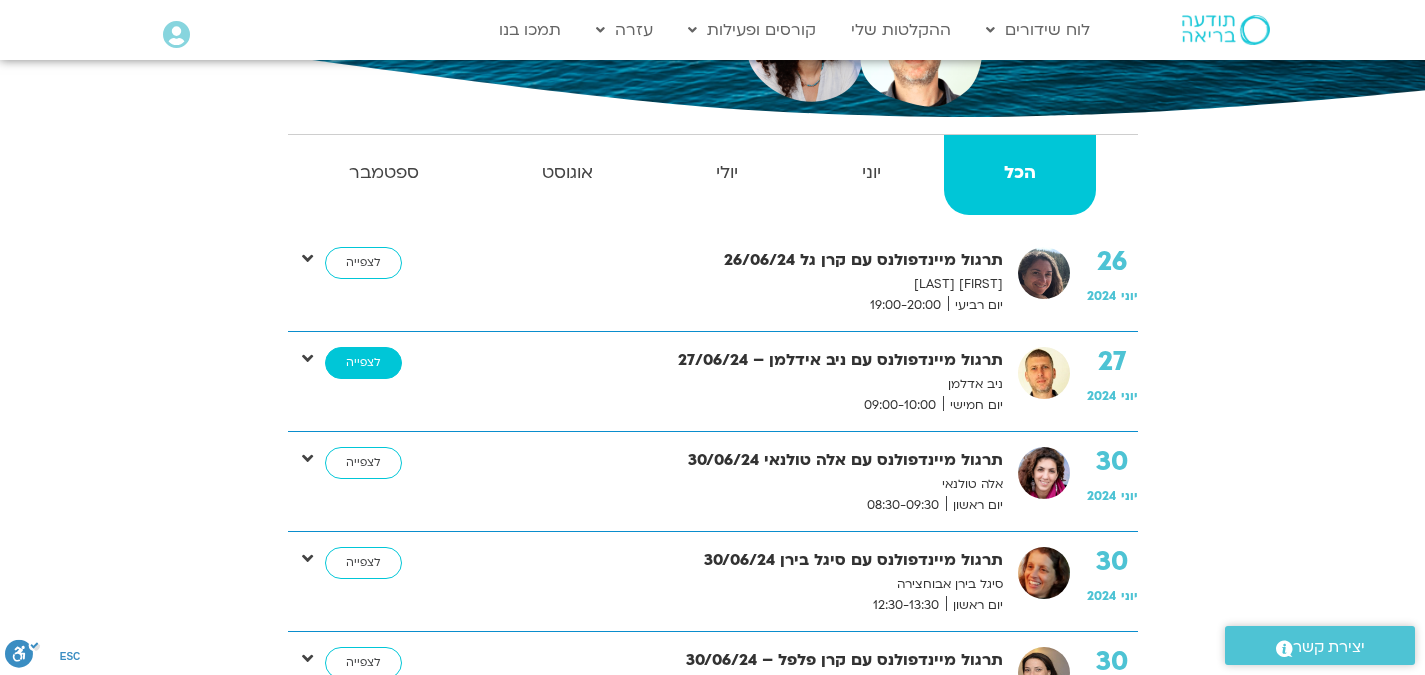click on "לצפייה" at bounding box center [363, 363] 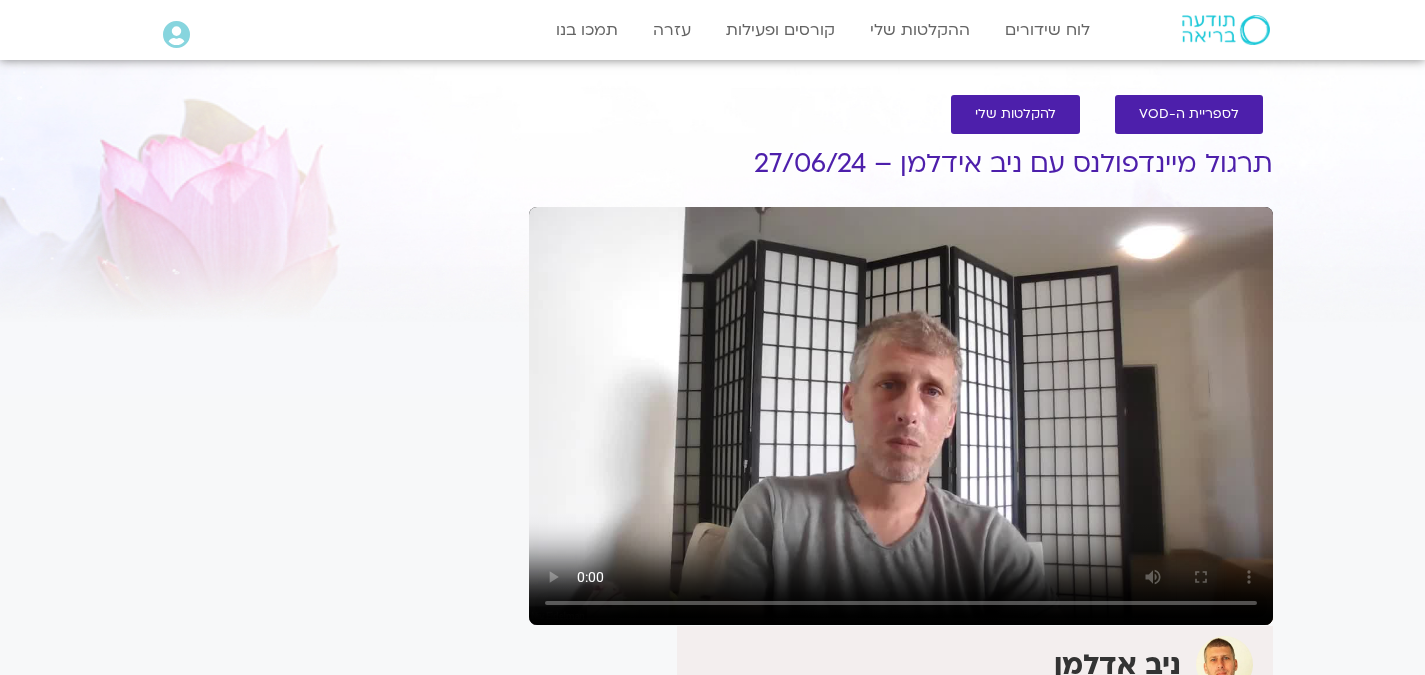 scroll, scrollTop: 0, scrollLeft: 0, axis: both 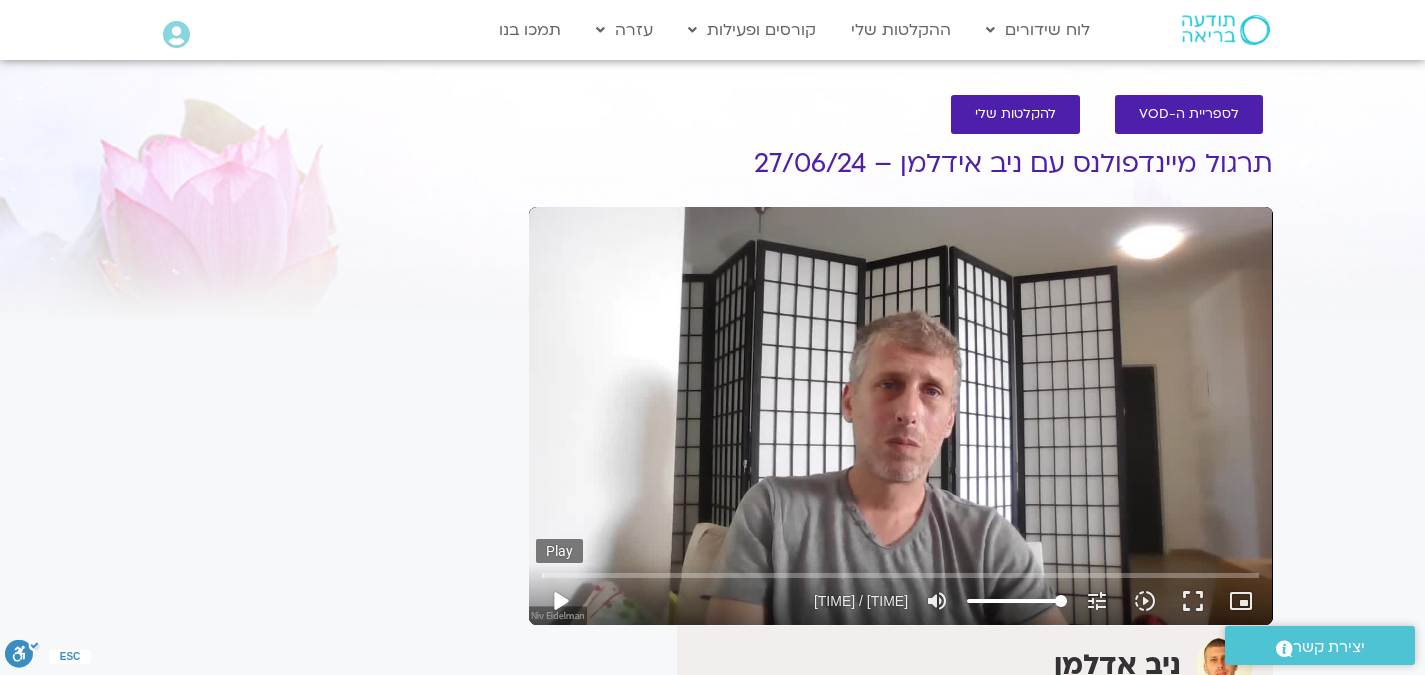 click on "play_arrow" at bounding box center (560, 601) 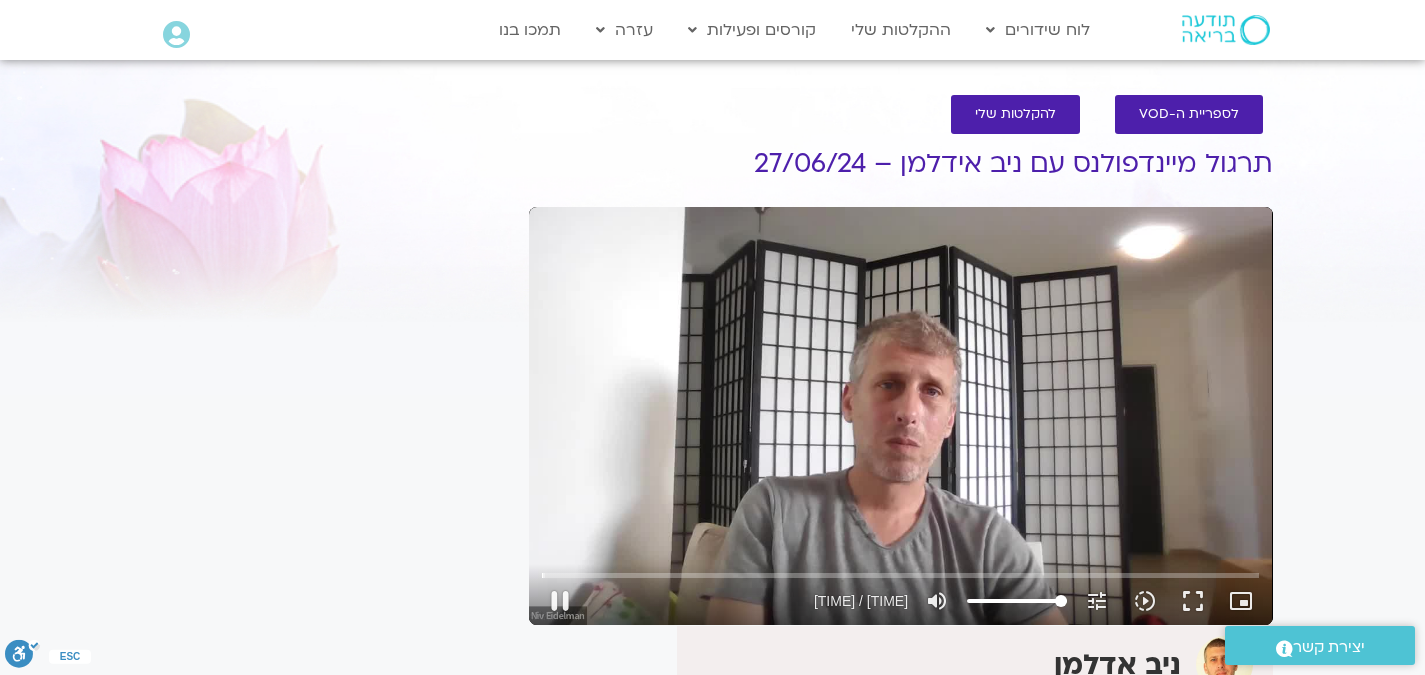 click on "Skip Ad [TIME] pause [TIME] / [TIME] volume_up Mute tune Resolution Auto 720p slow_motion_video Playback speed 1x 1x fullscreen picture_in_picture_alt Picture-in-Picture Off close Resolution 720p 480p 360p 240p Auto done close Playback speed 0.5x 0.75x 1x done 1.25x 1.5x 1.75x 2x" at bounding box center (901, 416) 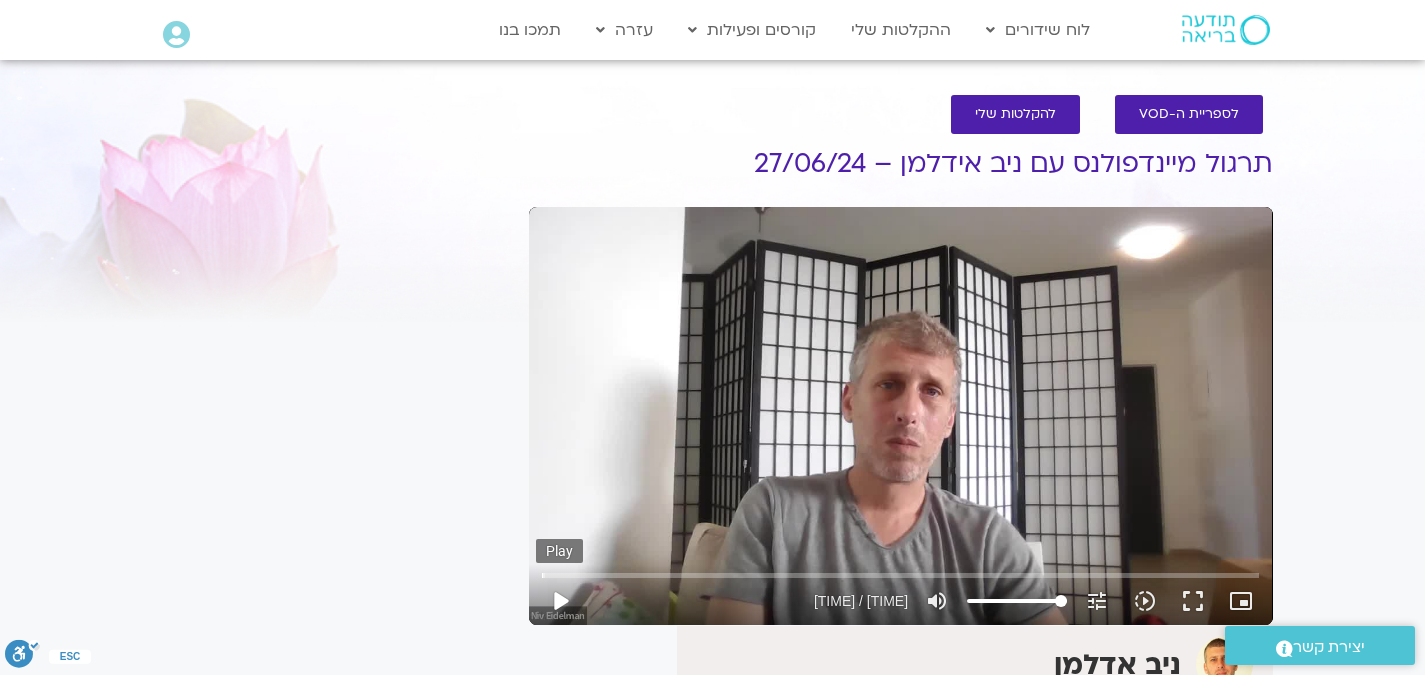 click on "play_arrow" at bounding box center (560, 601) 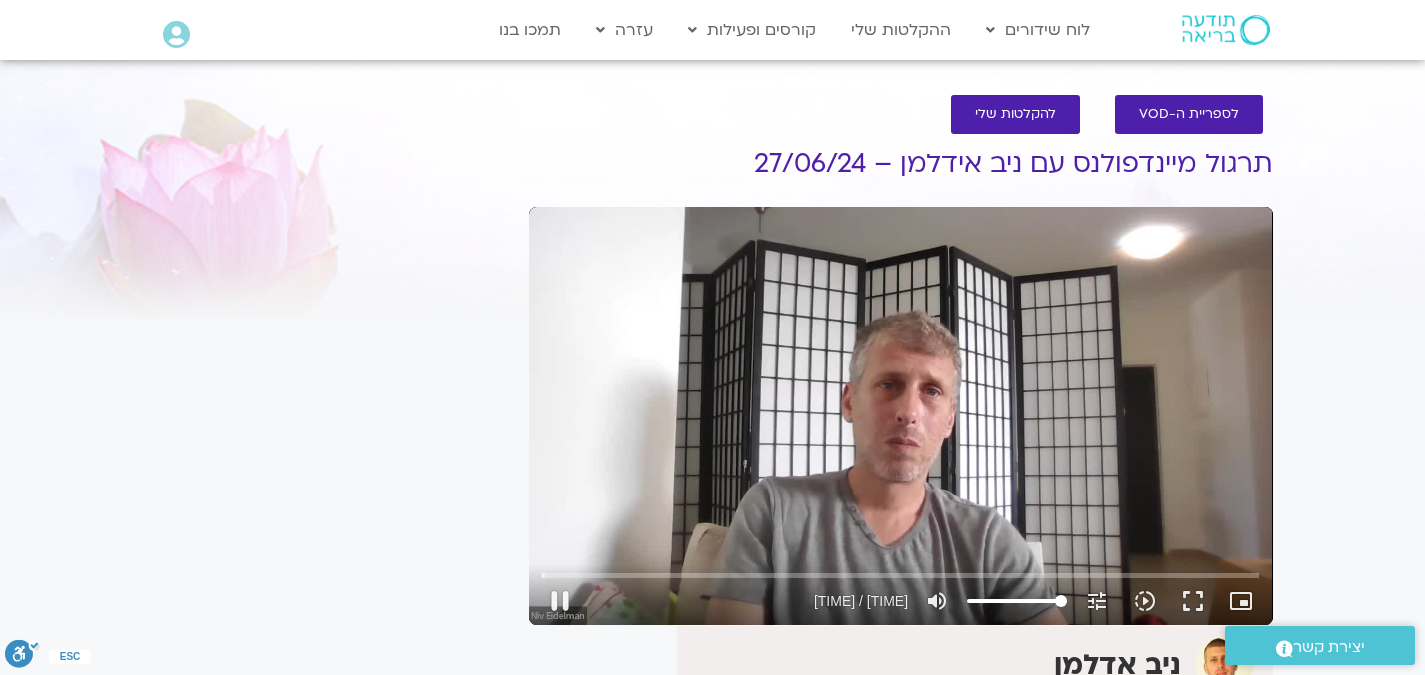 type on "4.690962" 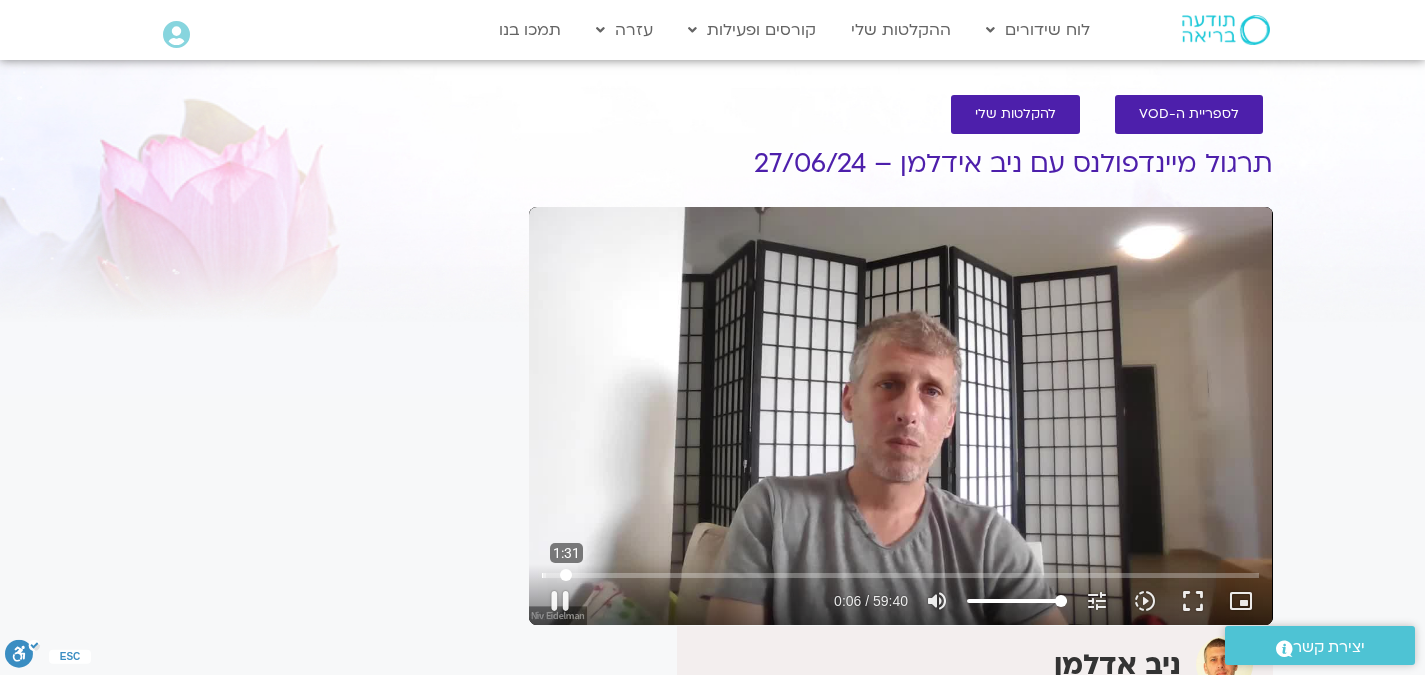click at bounding box center (900, 575) 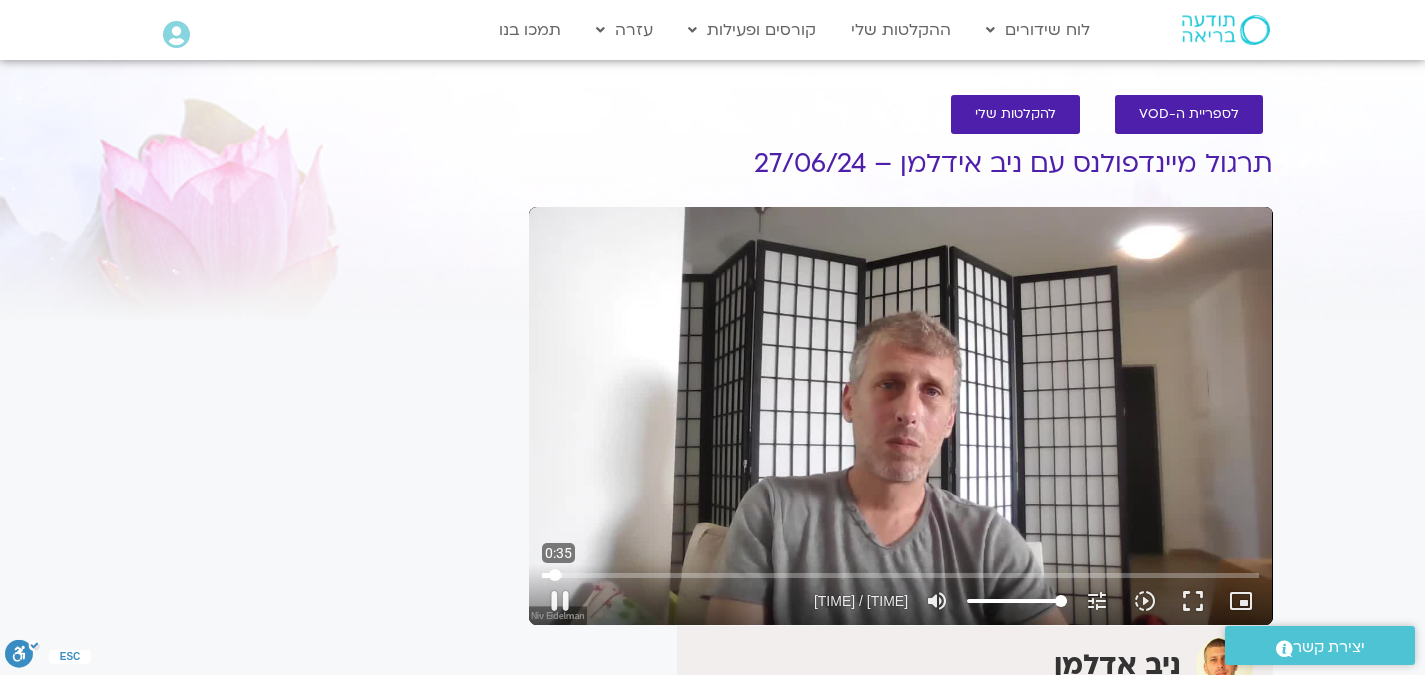 click at bounding box center (900, 575) 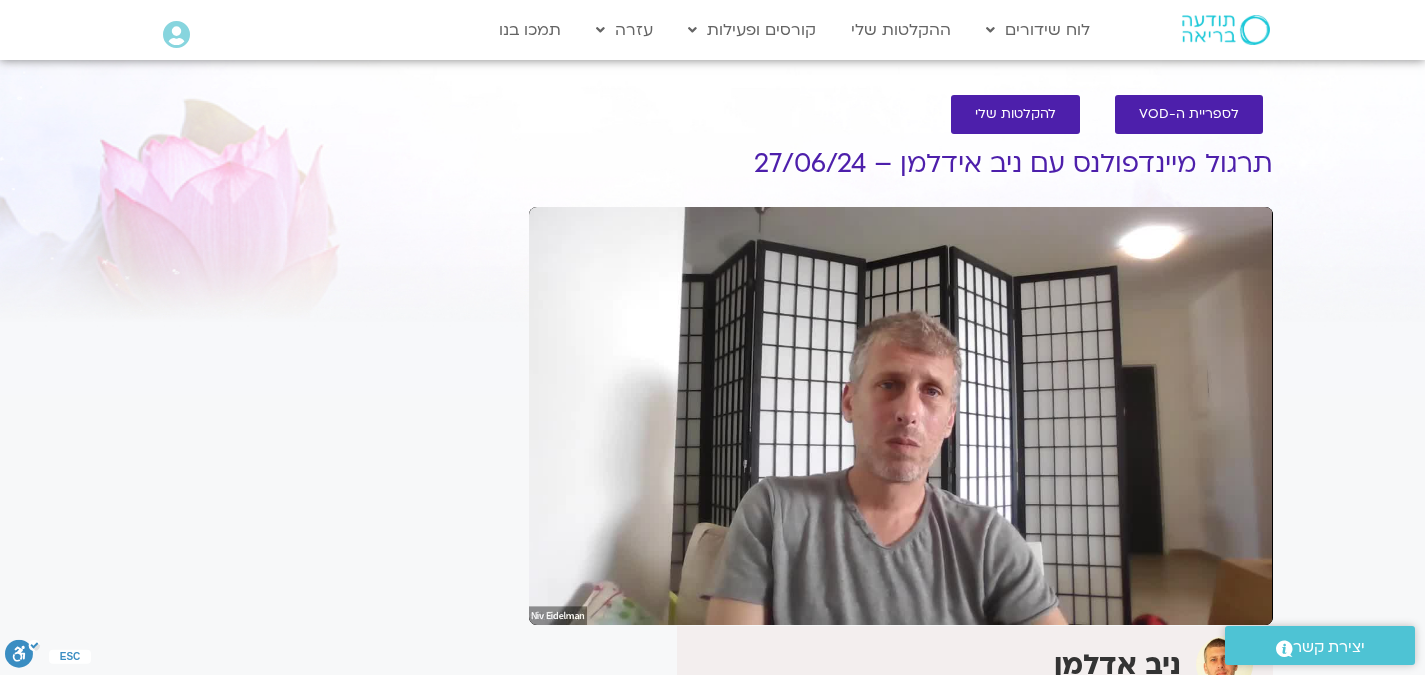 click on "It seems we can't find what you're looking for.
It seems we can't find what you're looking for." at bounding box center [331, 498] 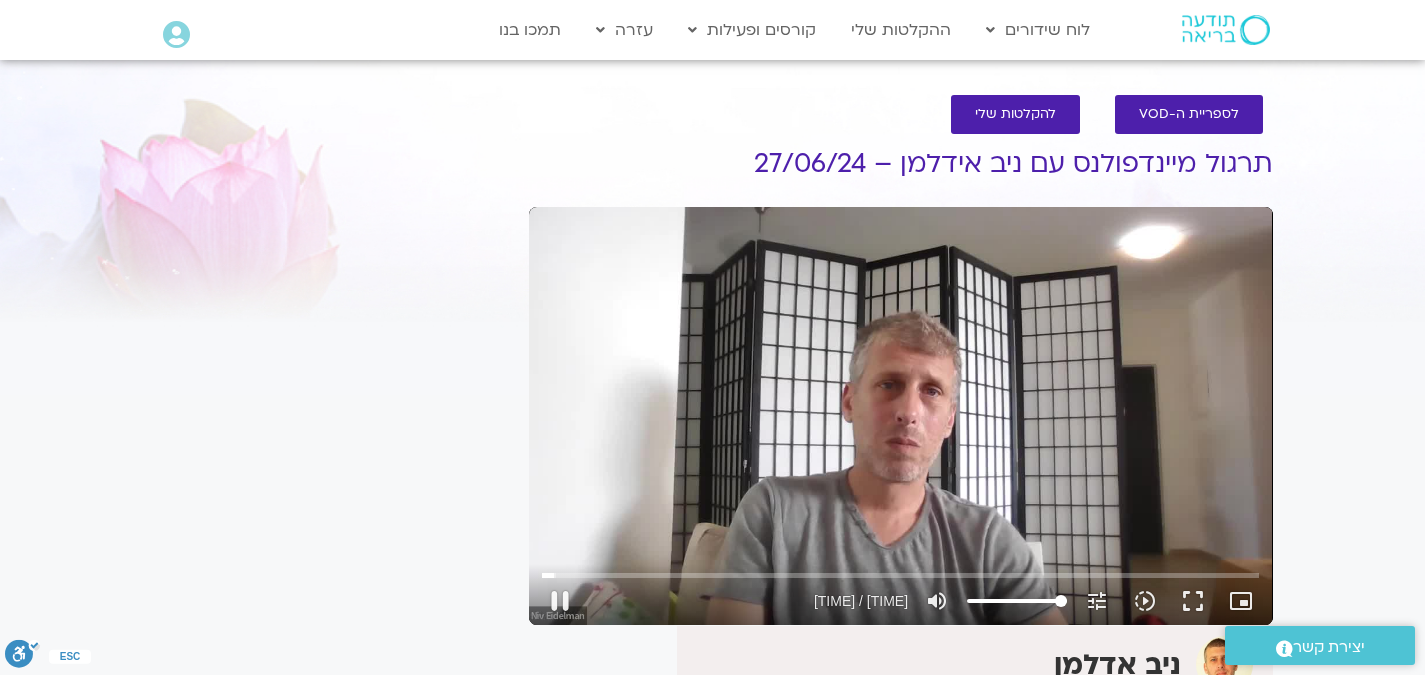 click on "Skip Ad [TIME] pause [TIME] / [TIME] volume_up Mute tune Resolution Auto 720p slow_motion_video Playback speed 1x 1x fullscreen picture_in_picture_alt Picture-in-Picture Off close Resolution 720p 480p 360p 240p Auto done close Playback speed 0.5x 0.75x 1x done 1.25x 1.5x 1.75x 2x" at bounding box center (901, 416) 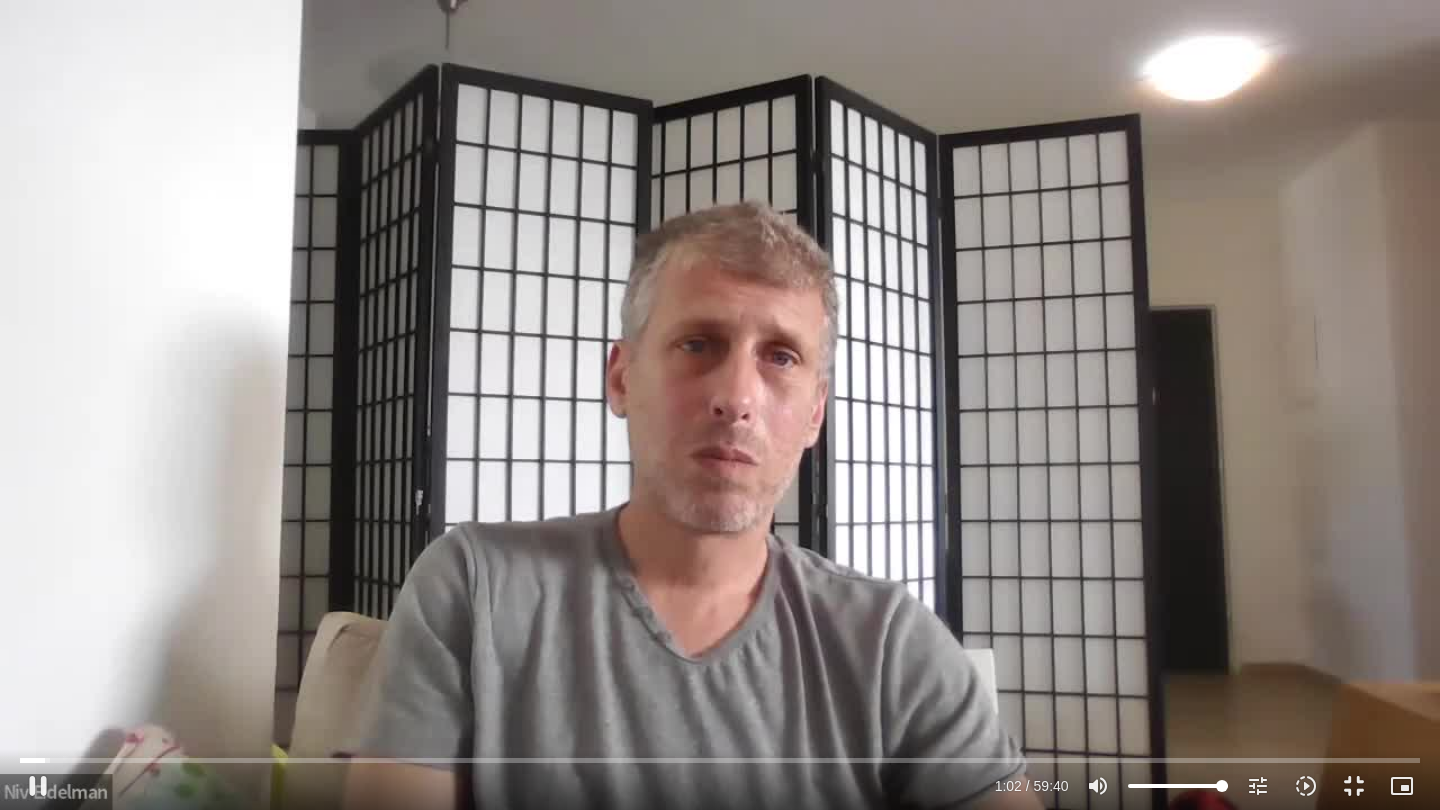 click on "Skip Ad [TIME] pause [TIME] / [TIME] volume_up Mute tune Resolution Auto 720p slow_motion_video Playback speed 1x 1x fullscreen_exit picture_in_picture_alt Picture-in-Picture Off close Resolution 720p 480p 360p 240p Auto done close Playback speed 0.5x 0.75x 1x done 1.25x 1.5x 1.75x 2x" at bounding box center (720, 405) 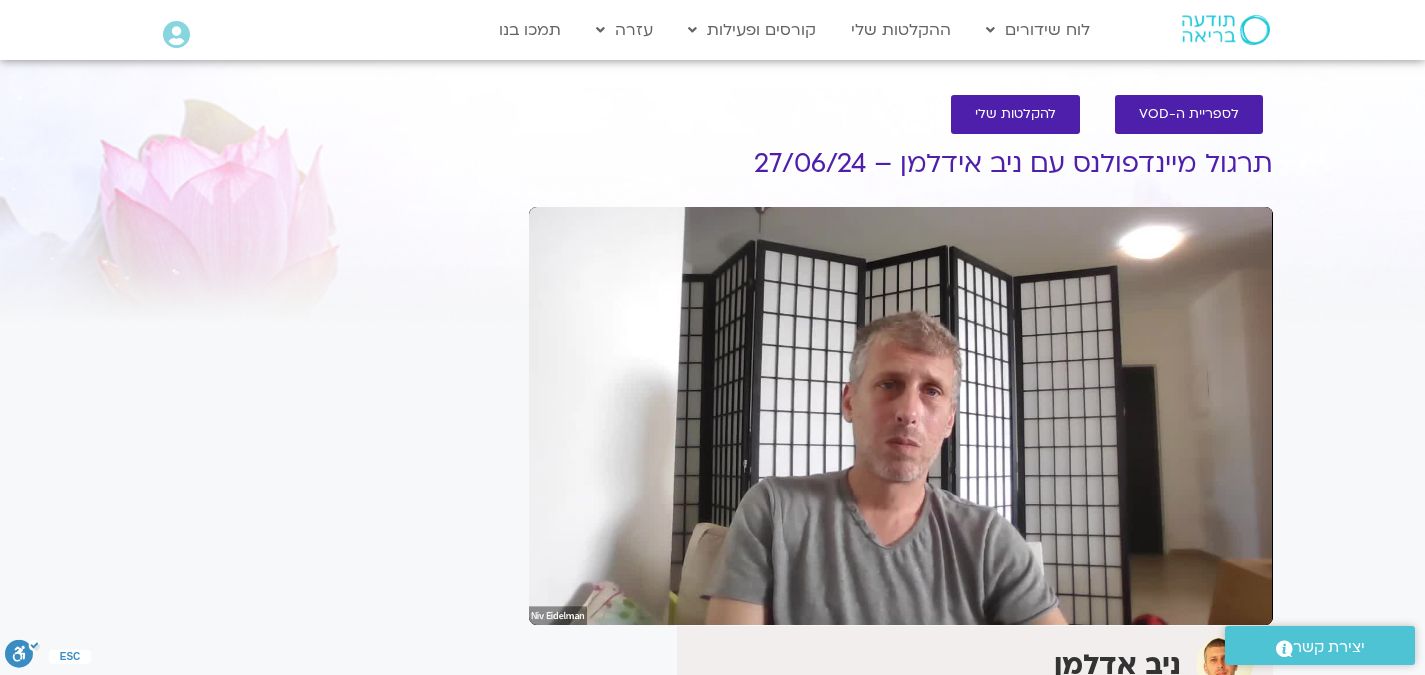 click on "It seems we can't find what you're looking for.
It seems we can't find what you're looking for." at bounding box center (331, 498) 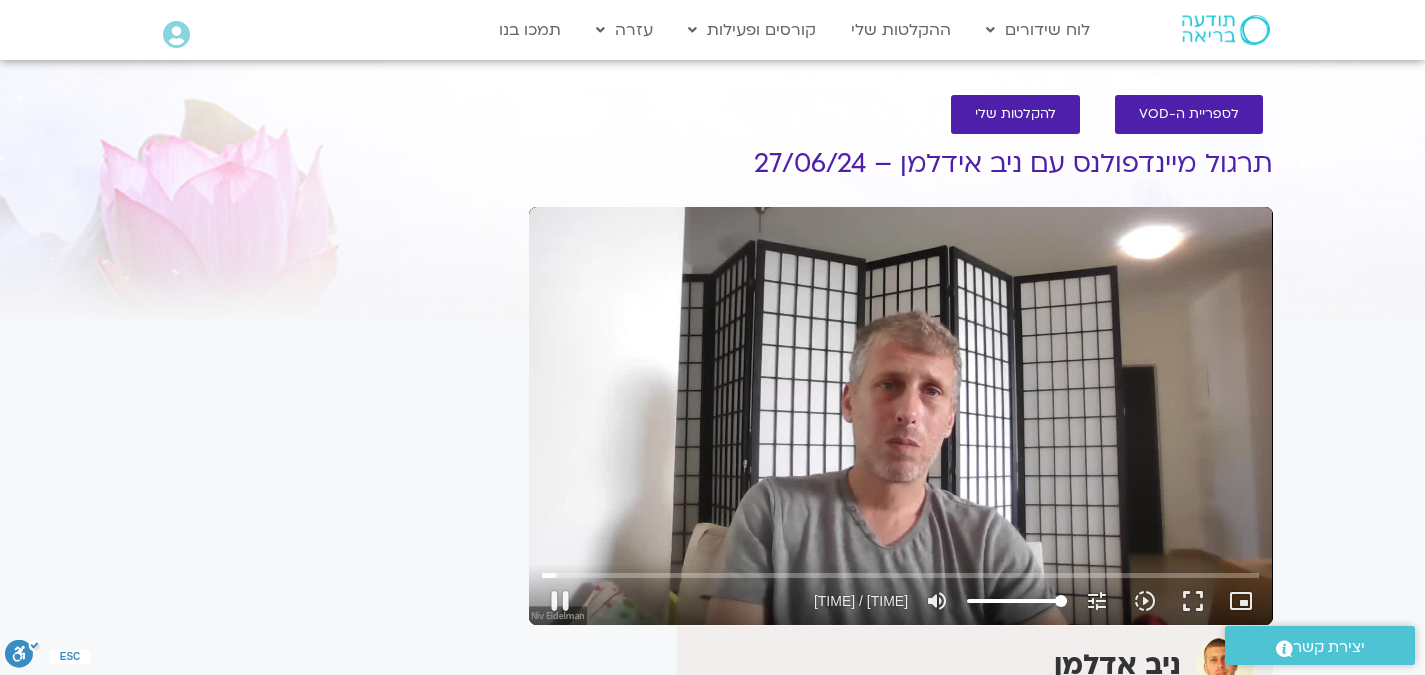 click on "Skip Ad [TIME] pause [TIME] / [TIME] volume_up Mute tune Resolution Auto 720p slow_motion_video Playback speed 1x 1x fullscreen picture_in_picture_alt Picture-in-Picture Off close Resolution 720p 480p 360p 240p Auto done close Playback speed 0.5x 0.75x 1x done 1.25x 1.5x 1.75x 2x" at bounding box center (901, 416) 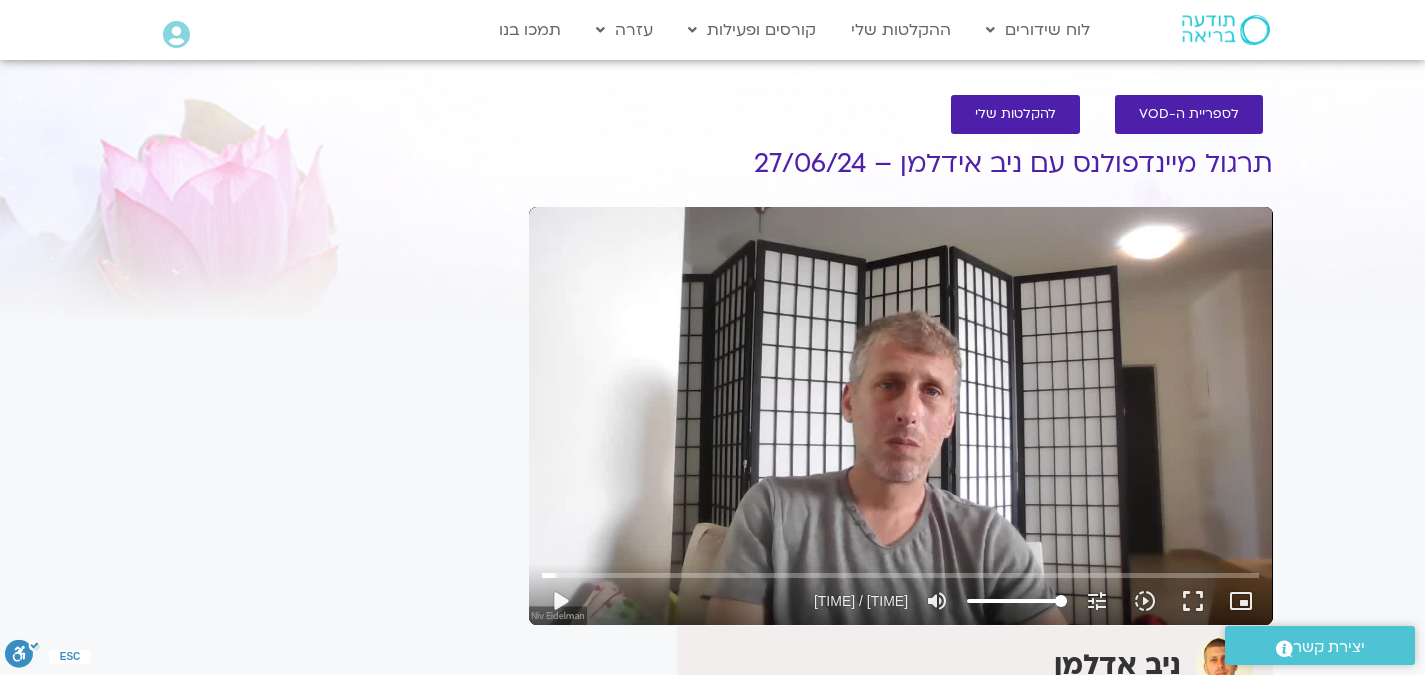 click on "Skip Ad [TIME] play_arrow [TIME] / [TIME] volume_up Mute tune Resolution Auto 720p slow_motion_video Playback speed 1x 1x fullscreen picture_in_picture_alt Picture-in-Picture Off close Resolution 720p 480p 360p 240p Auto done close Playback speed 0.5x 0.75x 1x done 1.25x 1.5x 1.75x 2x" at bounding box center [901, 416] 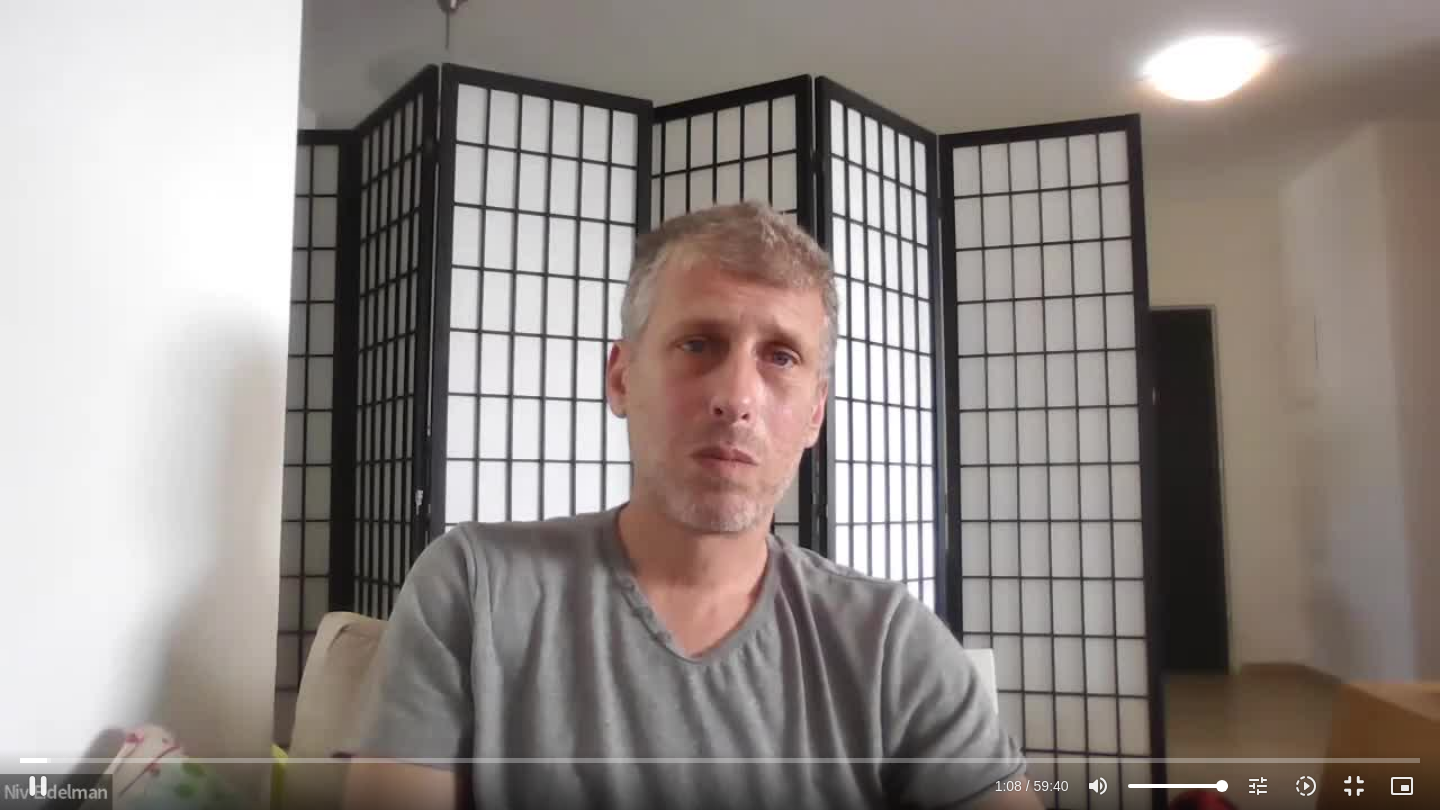 click on "Skip Ad [TIME] pause [TIME] / [TIME] volume_up Mute tune Resolution Auto 720p slow_motion_video Playback speed 1x 1x fullscreen_exit picture_in_picture_alt Picture-in-Picture Off close Resolution 720p 480p 360p 240p Auto done close Playback speed 0.5x 0.75x 1x done 1.25x 1.5x 1.75x 2x" at bounding box center (720, 405) 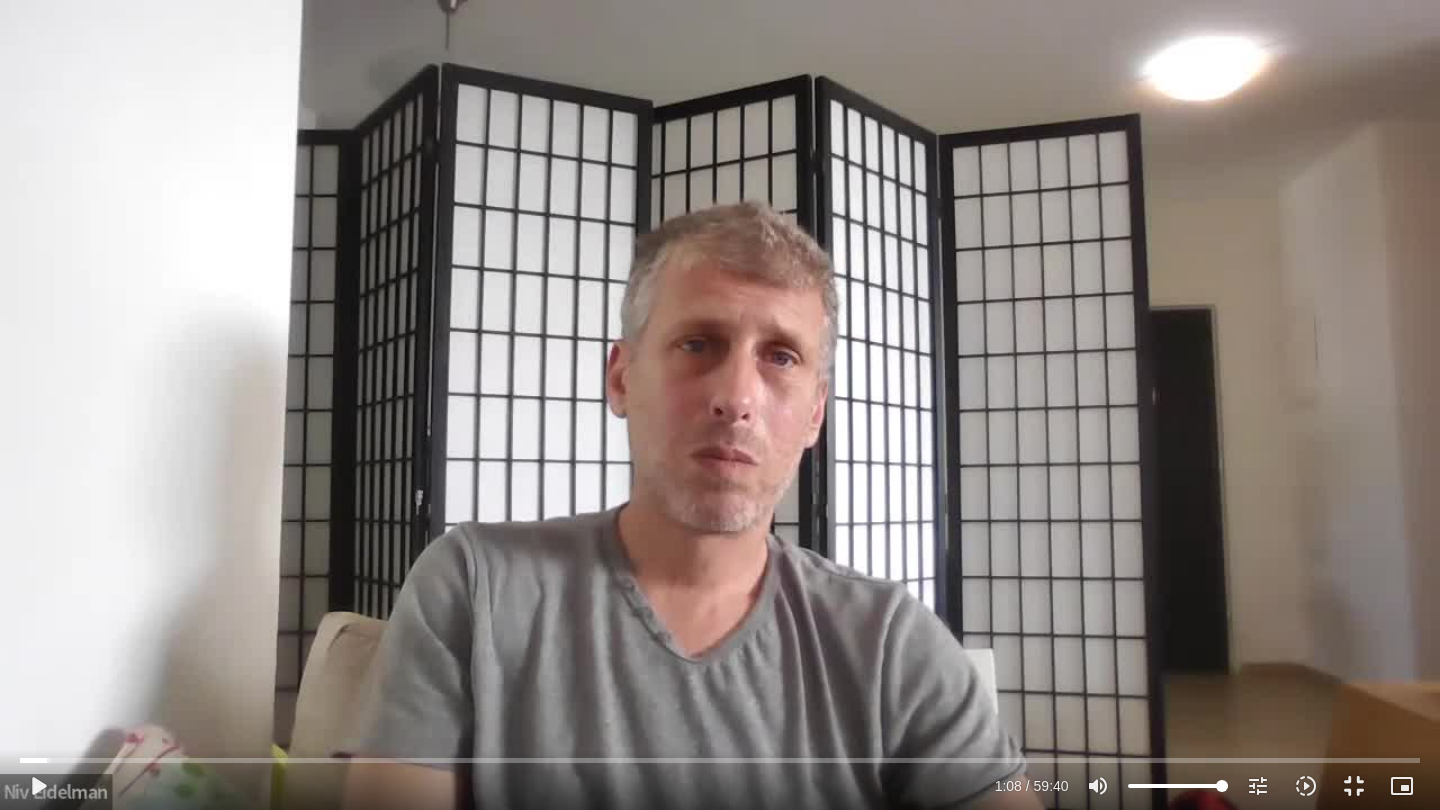 click on "Skip Ad [TIME] play_arrow [TIME] / [TIME] volume_up Mute tune Resolution Auto 720p slow_motion_video Playback speed 1x 1x fullscreen_exit picture_in_picture_alt Picture-in-Picture Off close Resolution 720p 480p 360p 240p Auto done close Playback speed 0.5x 0.75x 1x done 1.25x 1.5x 1.75x 2x" at bounding box center [720, 405] 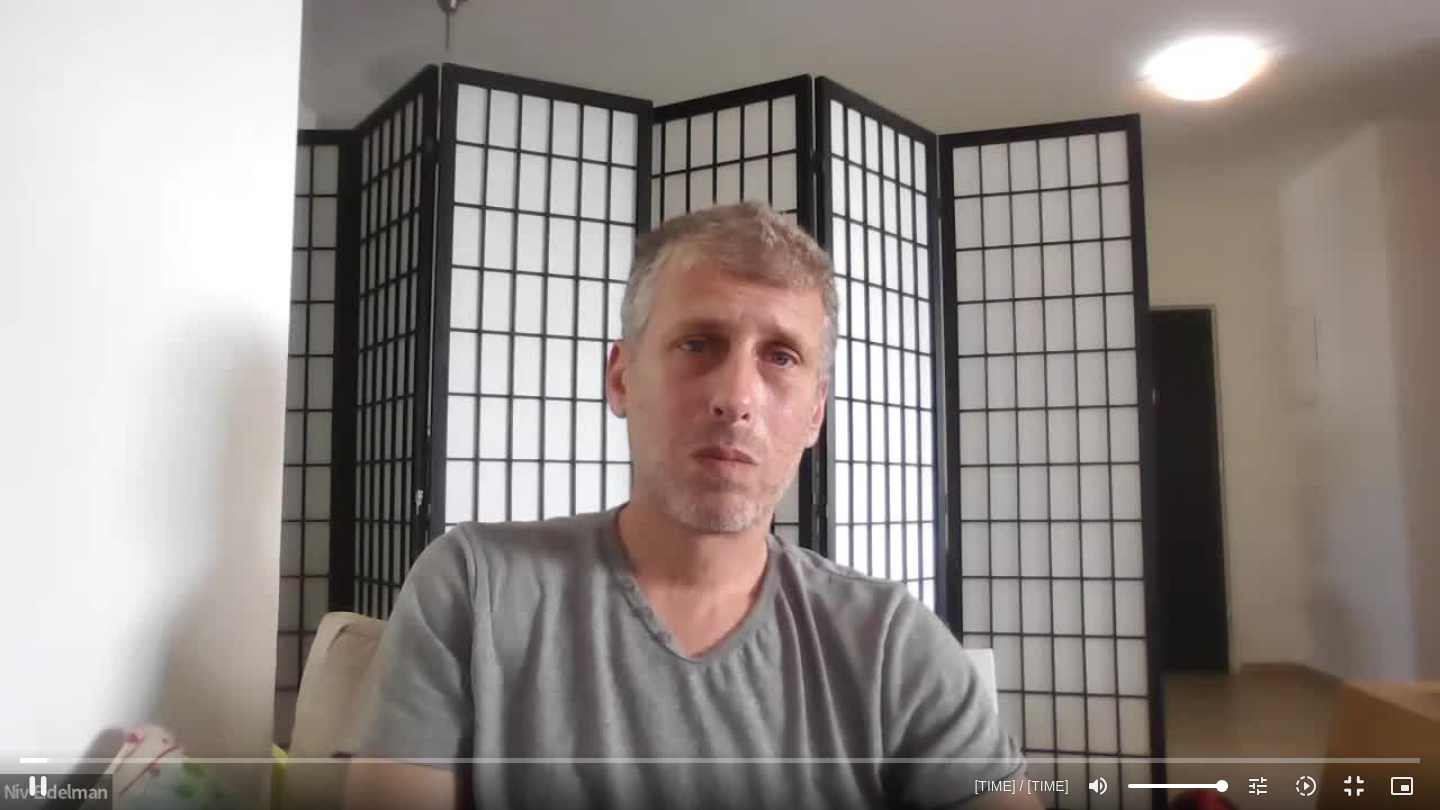 click on "Skip Ad [TIME] pause [TIME] / [TIME] volume_up Mute tune Resolution Auto 720p slow_motion_video Playback speed 1x 1x fullscreen_exit picture_in_picture_alt Picture-in-Picture Off close Resolution 720p 480p 360p 240p Auto done close Playback speed 0.5x 0.75x 1x done 1.25x 1.5x 1.75x 2x" at bounding box center [720, 405] 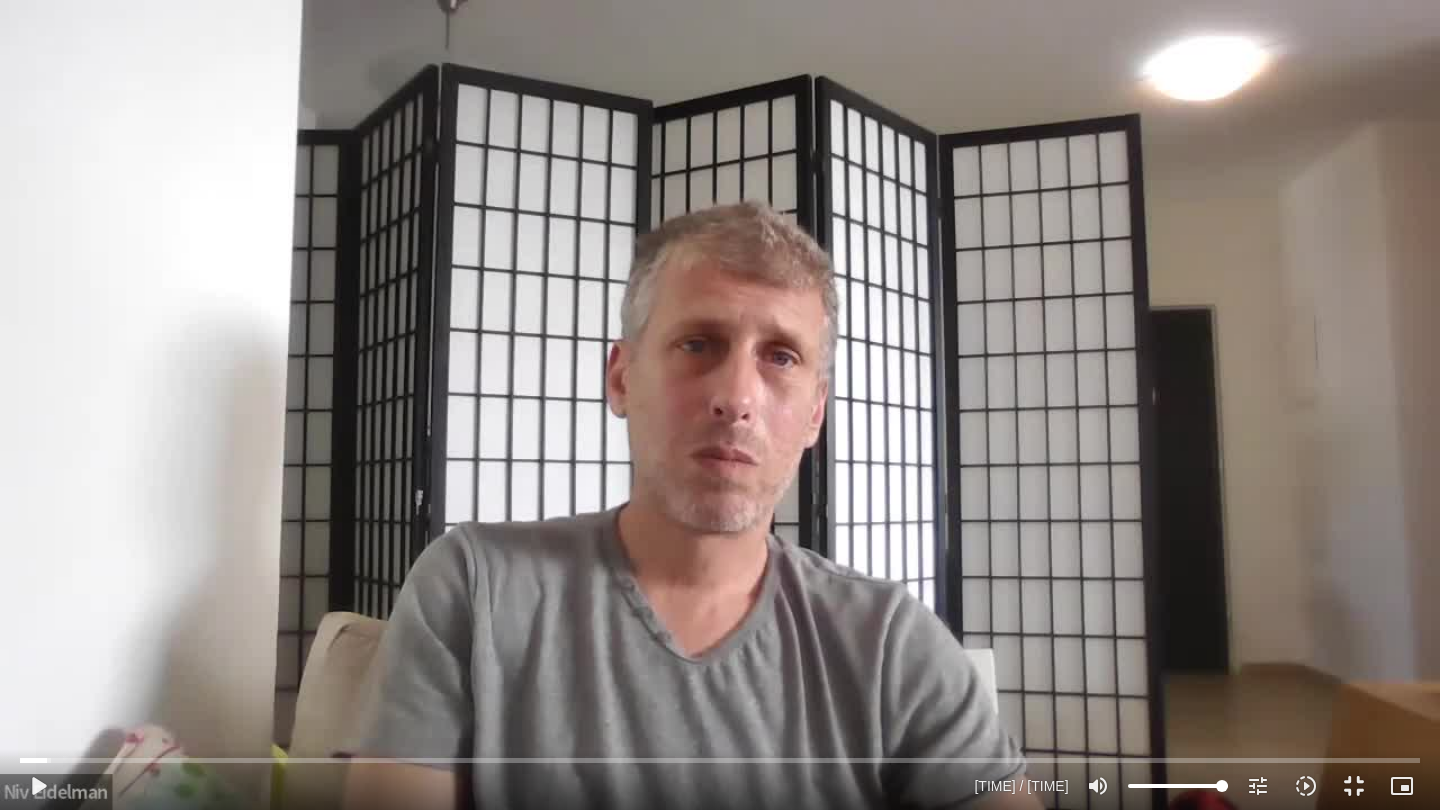click on "Skip Ad 23:02 play_arrow 1:09 / 59:40 volume_up Mute tune Resolution Auto 720p slow_motion_video Playback speed 1x 1x fullscreen_exit picture_in_picture_alt Picture-in-Picture Off close Resolution 720p 480p 360p 240p Auto done close Playback speed 0.5x 0.75x 1x done 1.25x 1.5x 1.75x 2x" at bounding box center [720, 405] 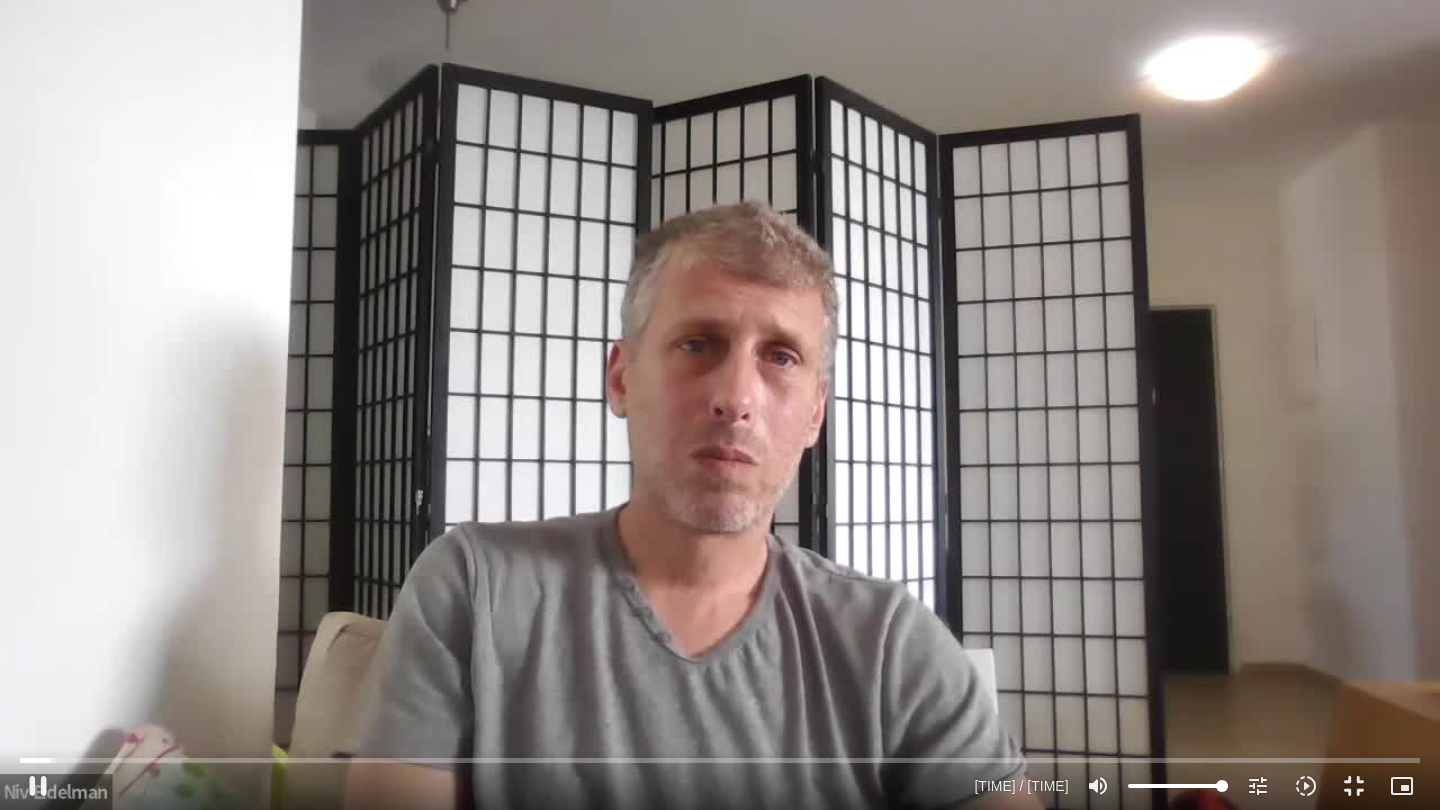 click on "Skip Ad 19:13 pause 1:19 / 59:40 volume_up Mute tune Resolution Auto 720p slow_motion_video Playback speed 1x 1x fullscreen_exit picture_in_picture_alt Picture-in-Picture Off close Resolution 720p 480p 360p 240p Auto done close Playback speed 0.5x 0.75x 1x done 1.25x 1.5x 1.75x 2x" at bounding box center [720, 405] 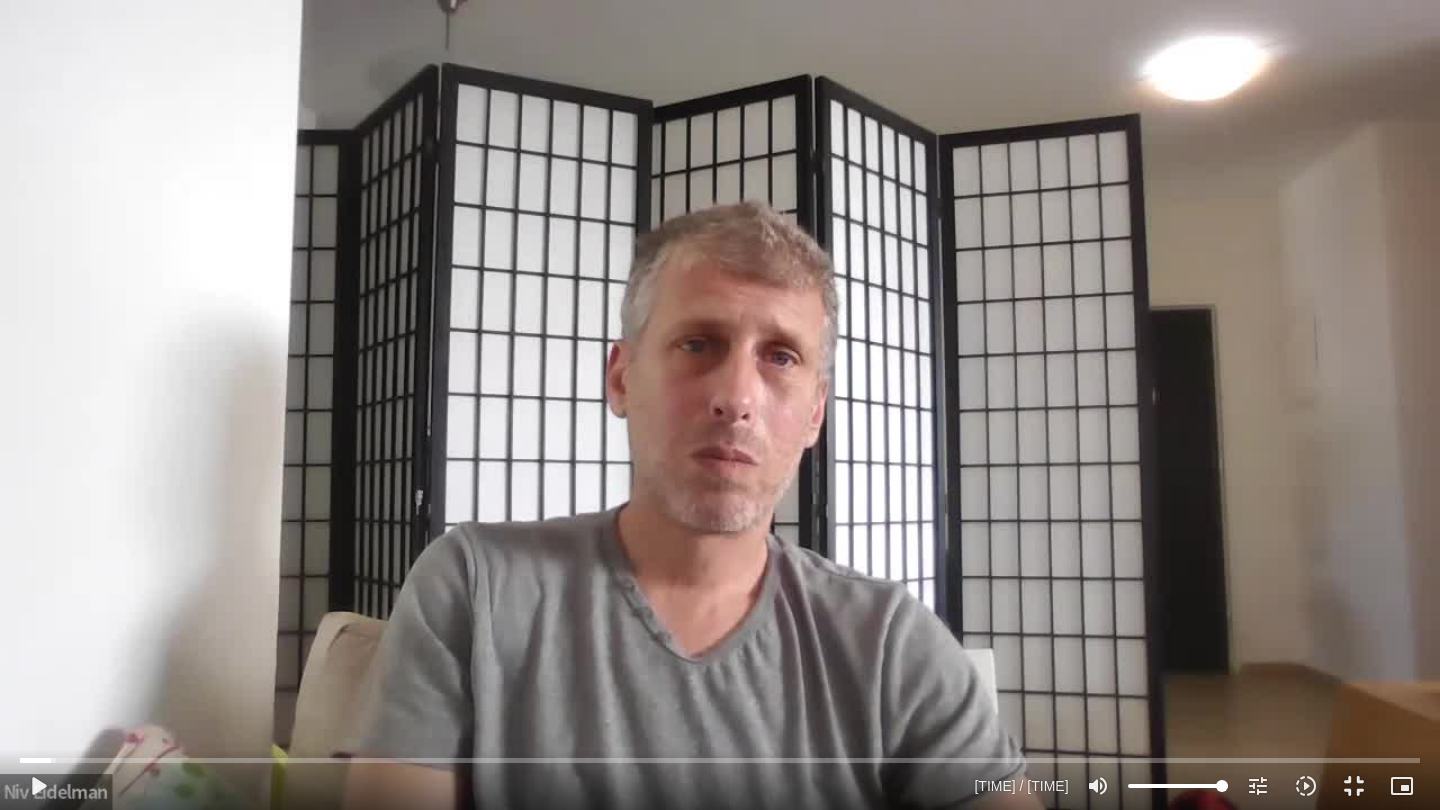 click on "Skip Ad [TIME] play_arrow [TIME] / [TIME] volume_up Mute tune Resolution Auto 720p slow_motion_video Playback speed 1x 1x fullscreen_exit picture_in_picture_alt Picture-in-Picture Off close Resolution 720p 480p 360p 240p Auto done close Playback speed 0.5x 0.75x 1x done 1.25x 1.5x 1.75x 2x" at bounding box center (720, 405) 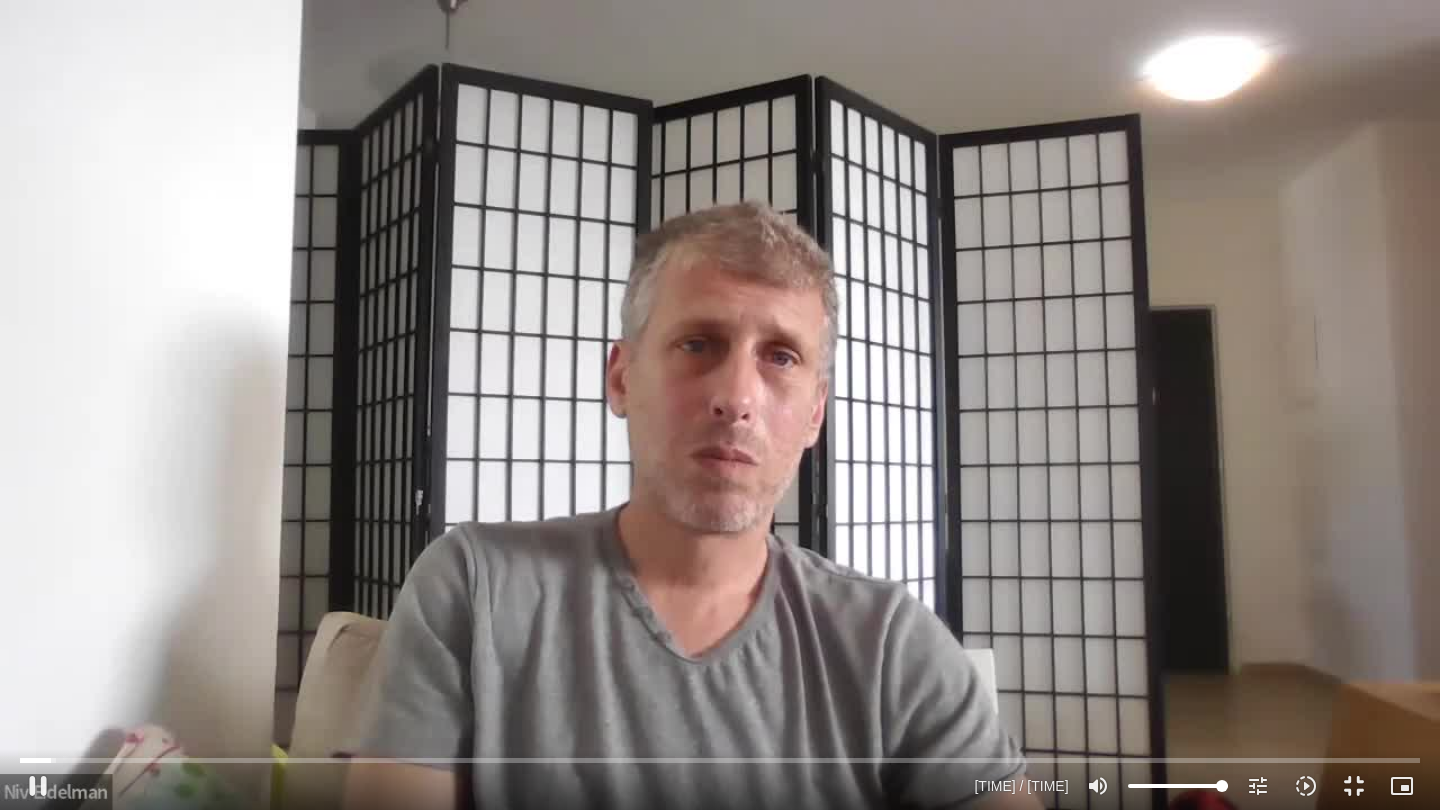 click on "Skip Ad [TIME] pause [TIME] / [TIME] volume_up Mute tune Resolution Auto 720p slow_motion_video Playback speed 1x 1x fullscreen_exit picture_in_picture_alt Picture-in-Picture Off close Resolution 720p 480p 360p 240p Auto done close Playback speed 0.5x 0.75x 1x done 1.25x 1.5x 1.75x 2x" at bounding box center (720, 405) 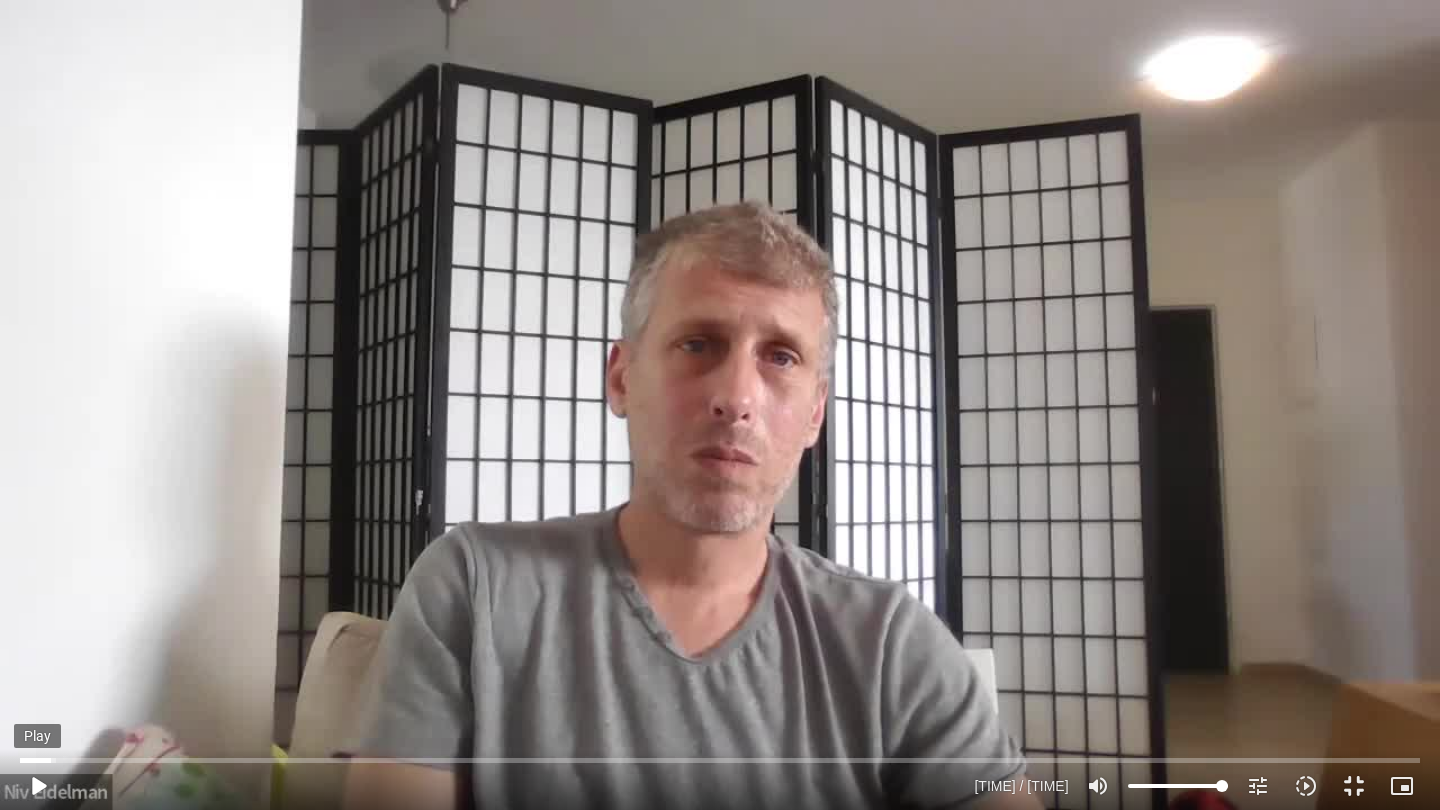 click on "play_arrow" at bounding box center (38, 786) 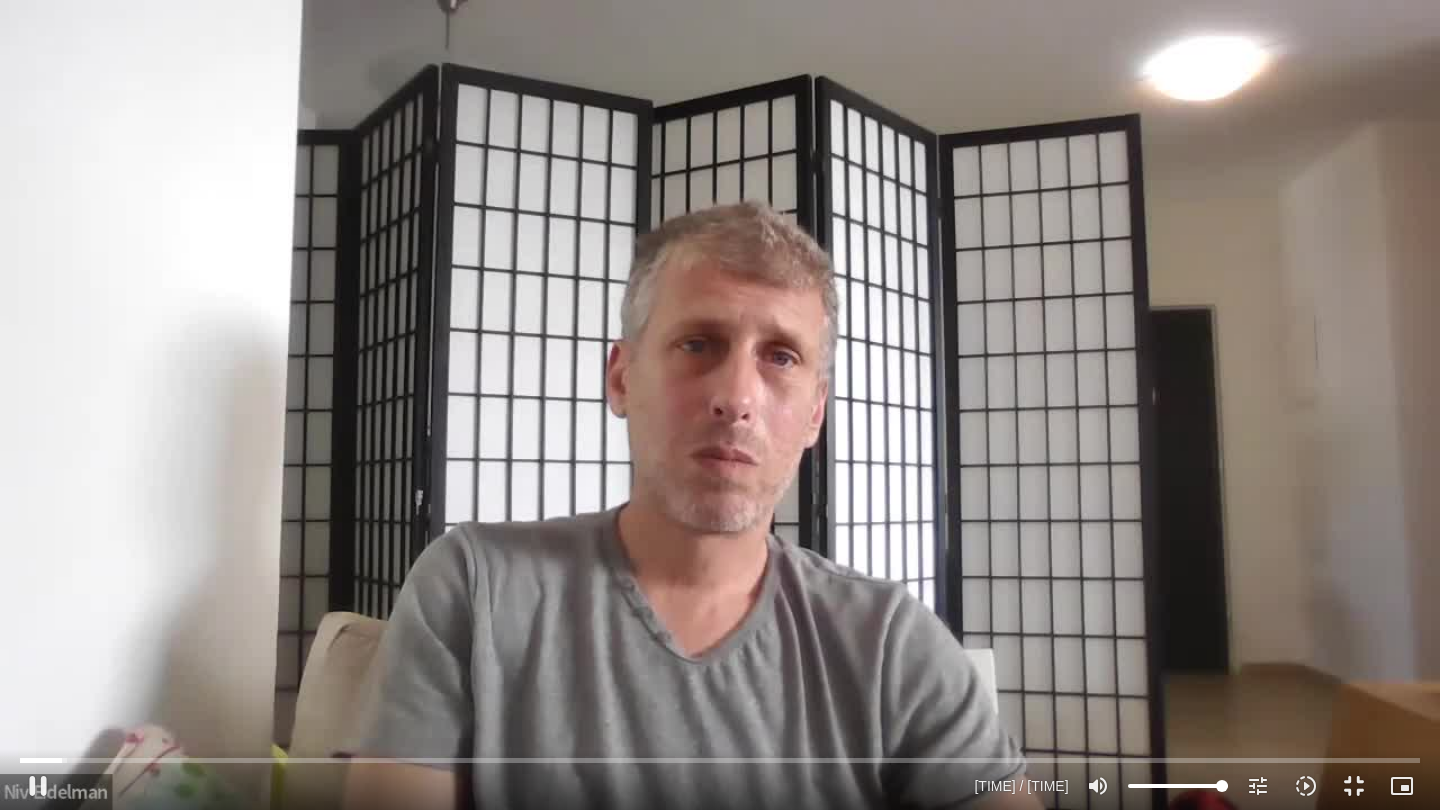click on "Skip Ad [TIME] pause [TIME] / [TIME] volume_up Mute tune Resolution Auto 720p slow_motion_video Playback speed 1x 1x fullscreen_exit picture_in_picture_alt Picture-in-Picture Off close Resolution 720p 480p 360p 240p Auto done close Playback speed 0.5x 0.75x 1x done 1.25x 1.5x 1.75x 2x" at bounding box center (720, 405) 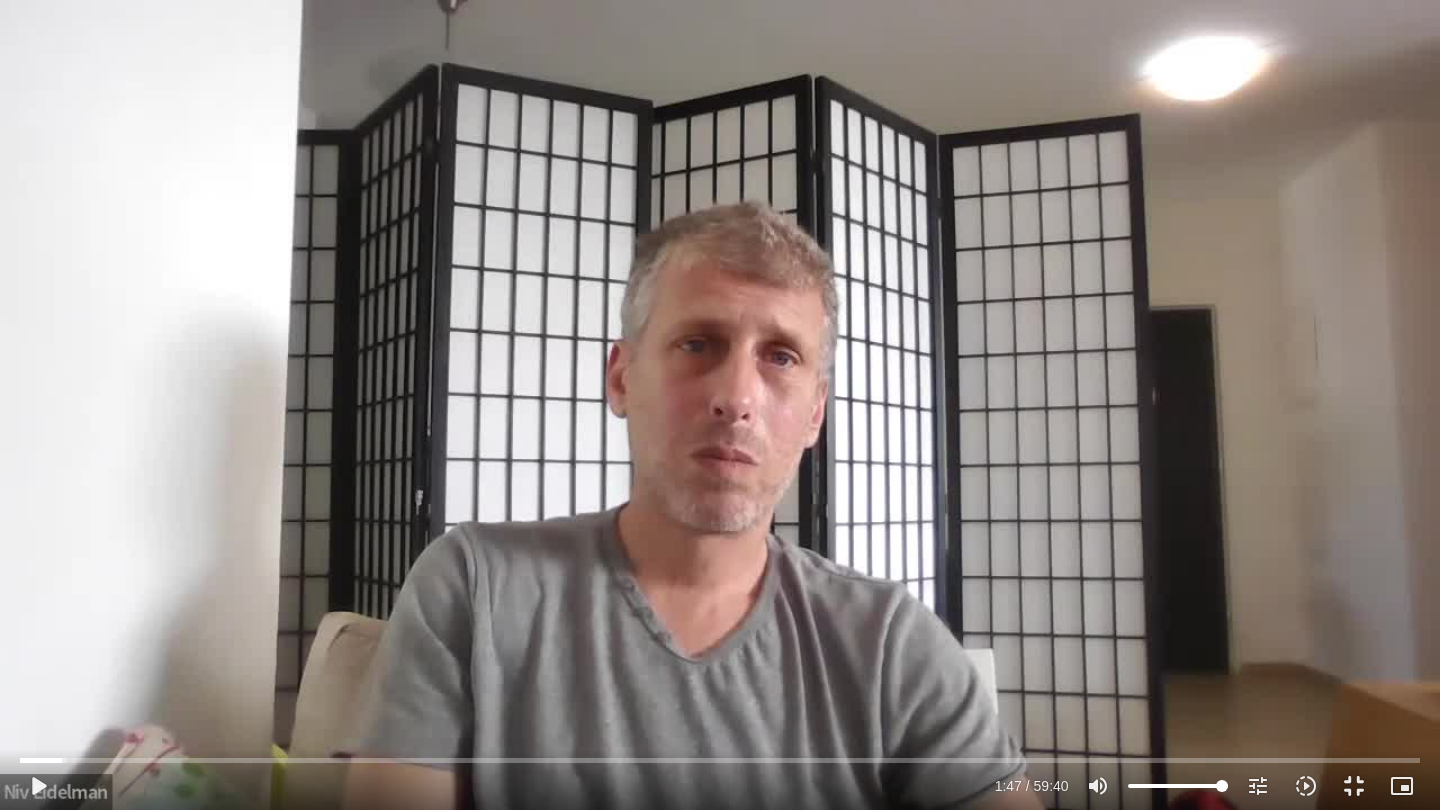 click on "Skip Ad [TIME] play_arrow [TIME] / [TIME] volume_up Mute tune Resolution Auto 720p slow_motion_video Playback speed 1x 1x fullscreen_exit picture_in_picture_alt Picture-in-Picture Off close Resolution 720p 480p 360p 240p Auto done close Playback speed 0.5x 0.75x 1x done 1.25x 1.5x 1.75x 2x" at bounding box center [720, 405] 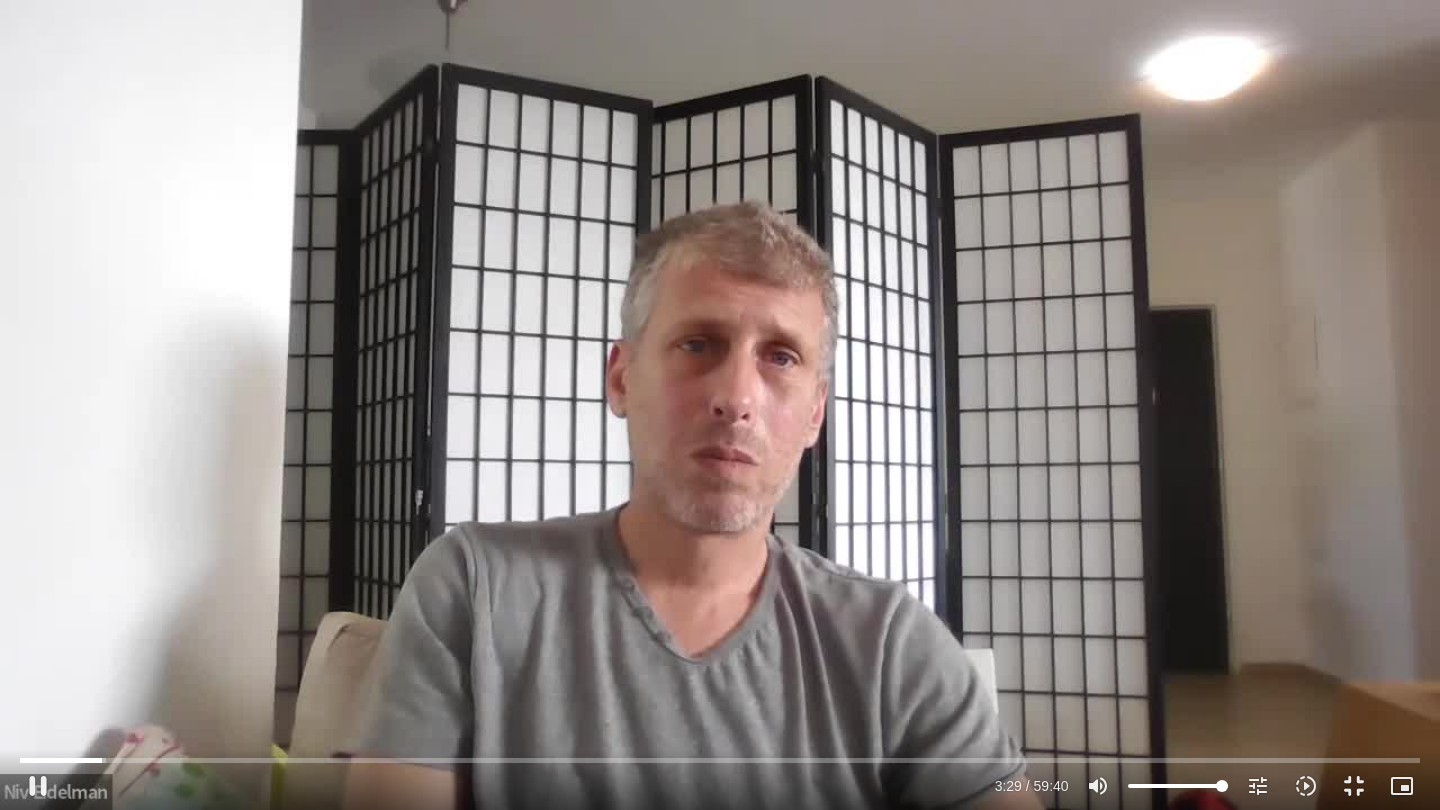 click on "Skip Ad [TIME] pause [TIME] / [TIME] volume_up Mute tune Resolution Auto 720p slow_motion_video Playback speed 1x 1x fullscreen_exit picture_in_picture_alt Picture-in-Picture Off close Resolution 720p 480p 360p 240p Auto done close Playback speed 0.5x 0.75x 1x done 1.25x 1.5x 1.75x 2x" at bounding box center (720, 405) 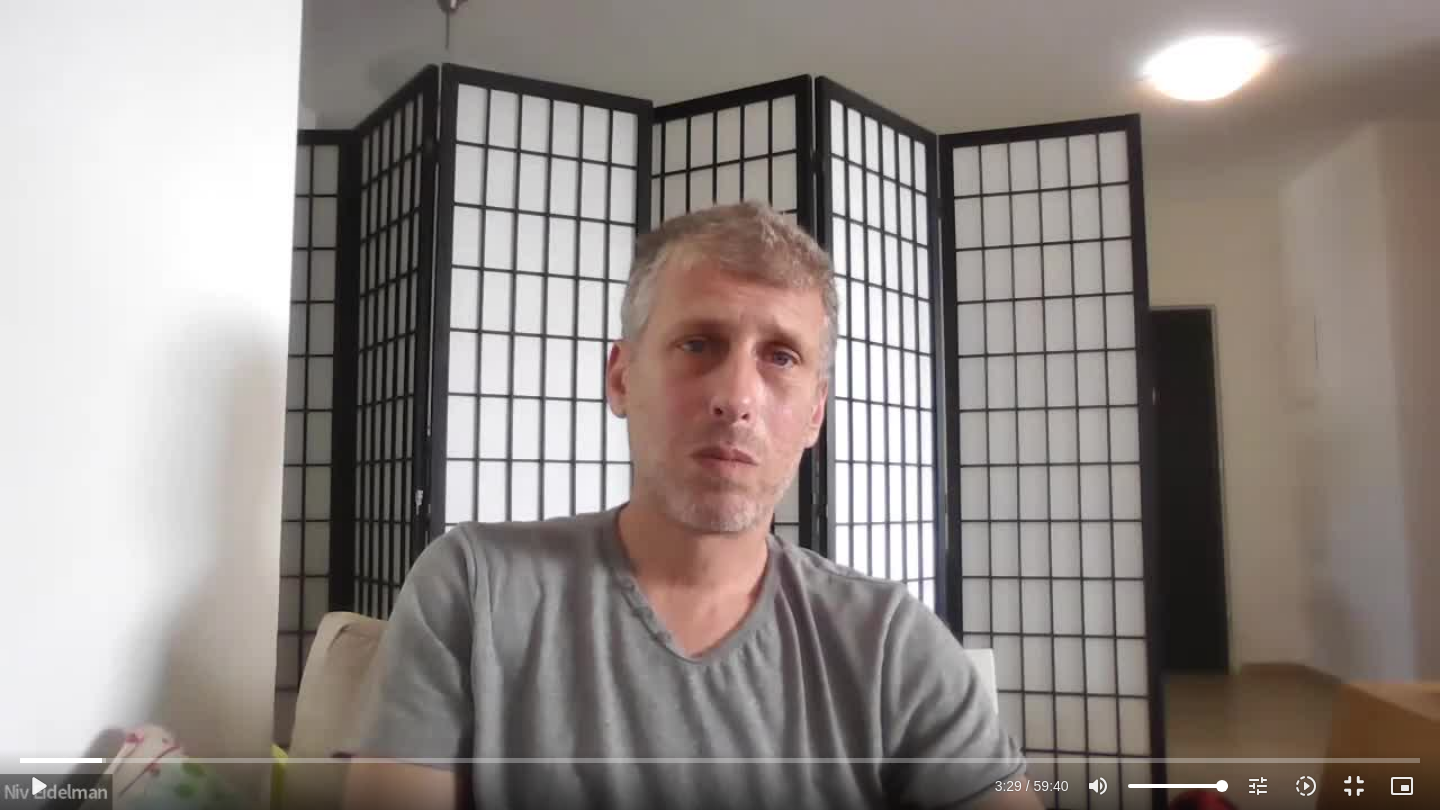 click on "Skip Ad 13:11 play_arrow 3:29 / 59:40 volume_up Mute tune Resolution Auto 720p slow_motion_video Playback speed 1x 1x fullscreen_exit picture_in_picture_alt Picture-in-Picture Off close Resolution 720p 480p 360p 240p Auto done close Playback speed 0.5x 0.75x 1x done 1.25x 1.5x 1.75x 2x" at bounding box center (720, 405) 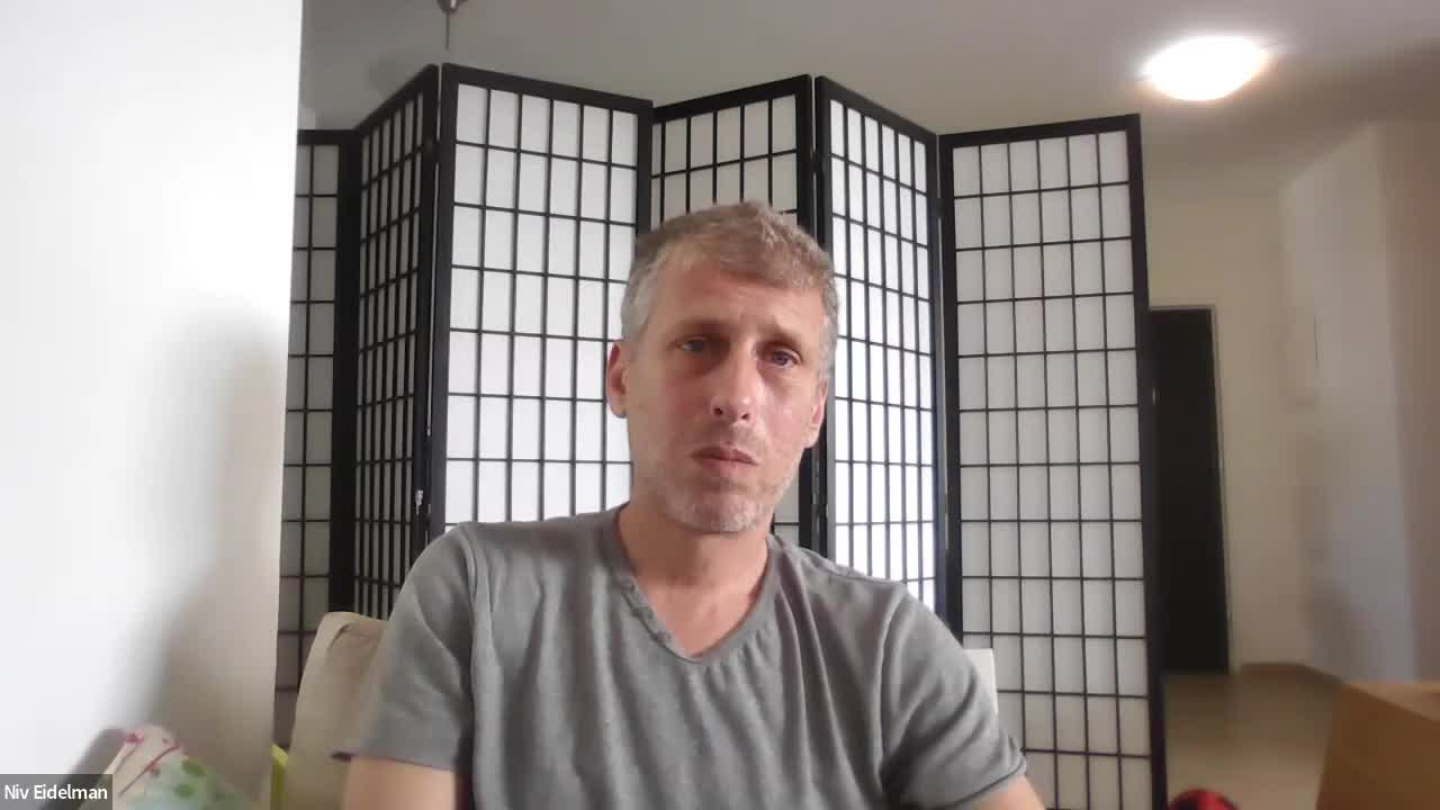 click on "Skip Ad [TIME] pause [TIME] / [TIME] volume_up Mute tune Resolution Auto 720p slow_motion_video Playback speed 1x 1x fullscreen_exit picture_in_picture_alt Picture-in-Picture Off close Resolution 720p 480p 360p 240p Auto done close Playback speed 0.5x 0.75x 1x done 1.25x 1.5x 1.75x 2x" at bounding box center [720, 405] 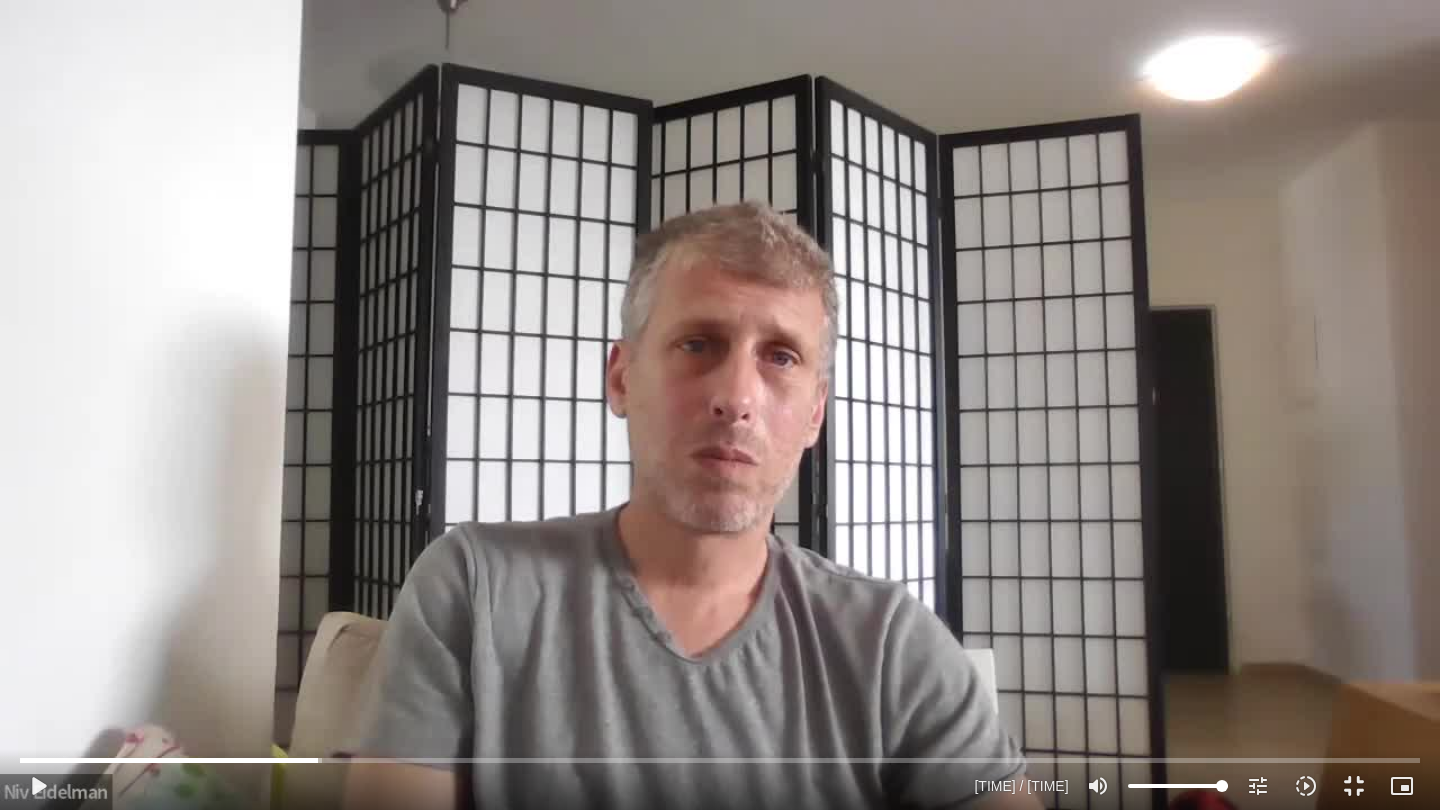 click on "Skip Ad [TIME] play_arrow [TIME] / [TIME] volume_up Mute tune Resolution Auto 720p slow_motion_video Playback speed 1x 1x fullscreen_exit picture_in_picture_alt Picture-in-Picture Off close Resolution 720p 480p 360p 240p Auto done close Playback speed 0.5x 0.75x 1x done 1.25x 1.5x 1.75x 2x" at bounding box center (720, 405) 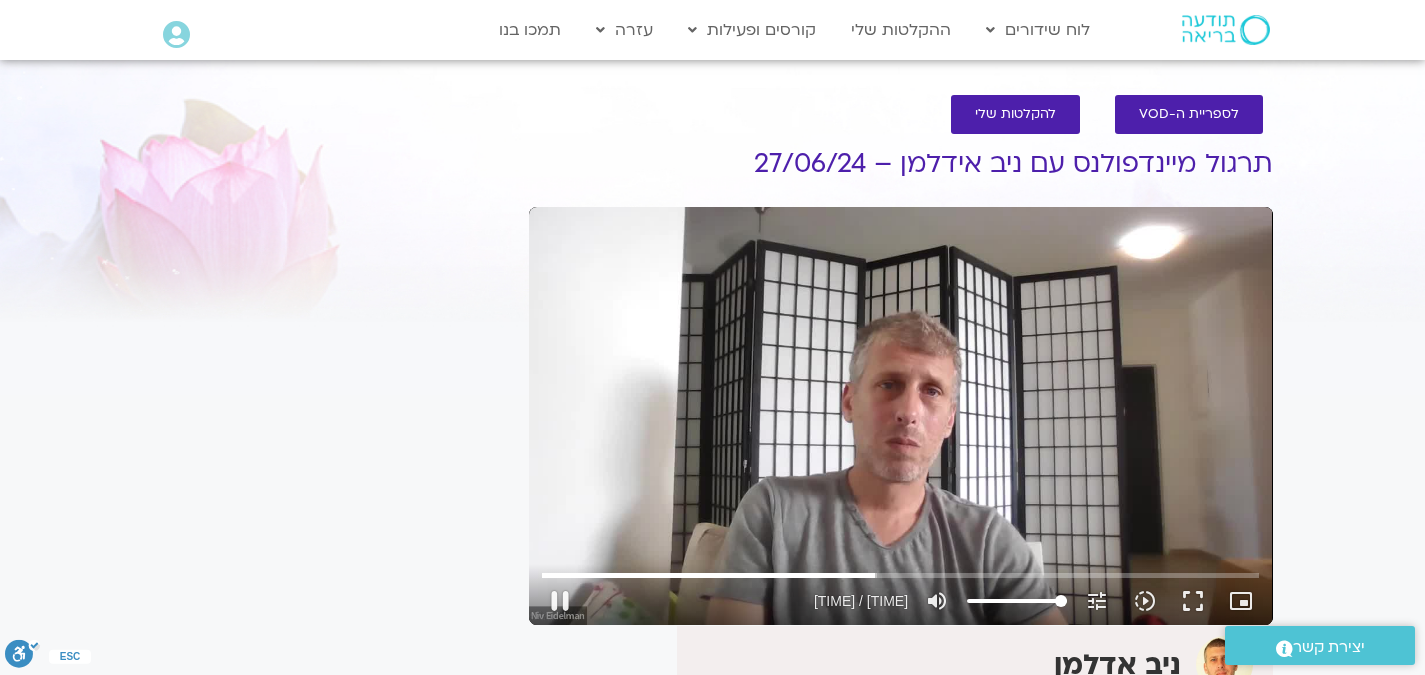 click on "Skip Ad 18:39 pause 27:41 / 59:40 volume_up Mute tune Resolution Auto 720p slow_motion_video Playback speed 1x 1x fullscreen picture_in_picture_alt Picture-in-Picture Off close Resolution 720p 480p 360p 240p Auto done close Playback speed 0.5x 0.75x 1x done 1.25x 1.5x 1.75x 2x" at bounding box center (901, 416) 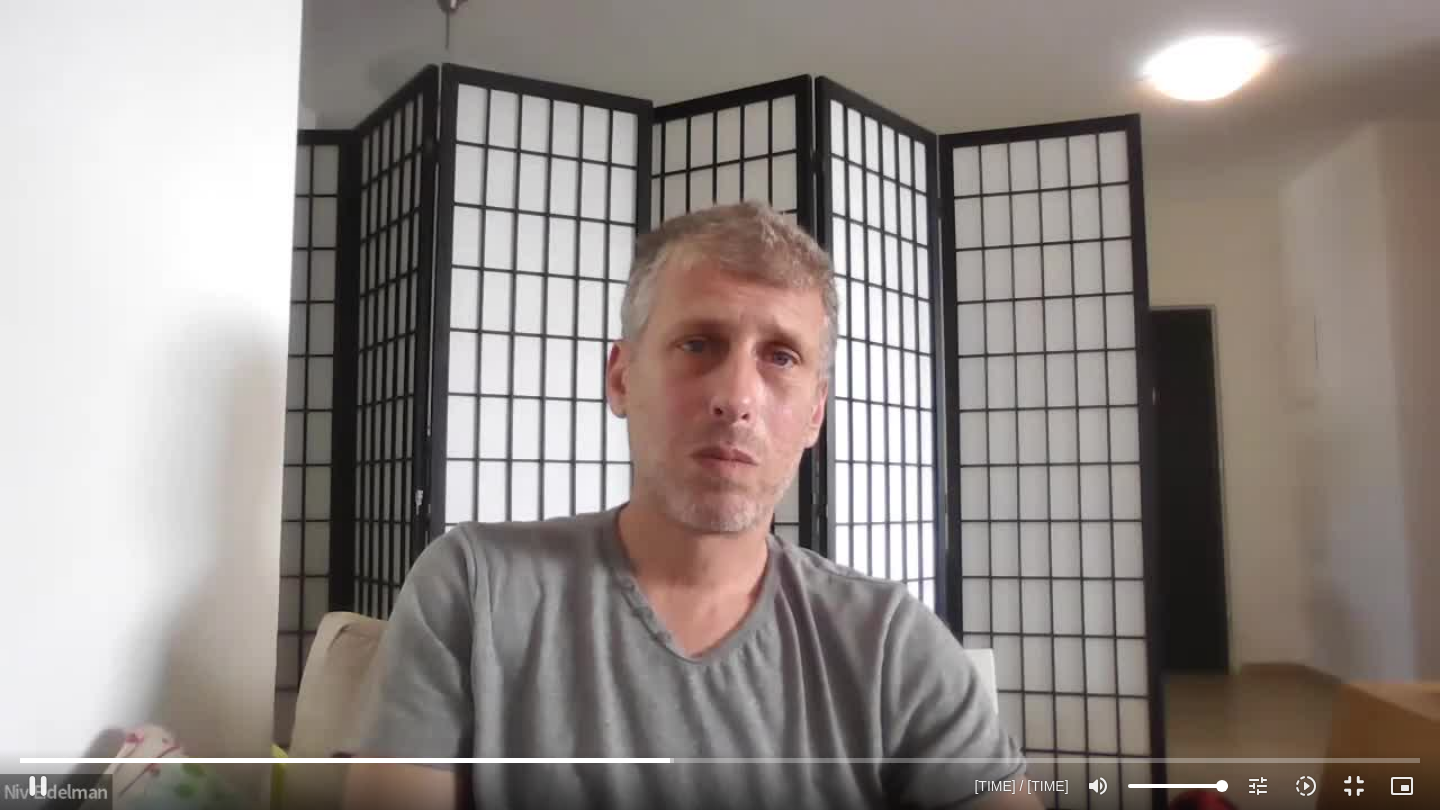 click on "Skip Ad 18:39 pause 27:42 / 59:40 volume_up Mute tune Resolution Auto 720p slow_motion_video Playback speed 1x 1x fullscreen_exit picture_in_picture_alt Picture-in-Picture Off close Resolution 720p 480p 360p 240p Auto done close Playback speed 0.5x 0.75x 1x done 1.25x 1.5x 1.75x 2x" at bounding box center (720, 405) 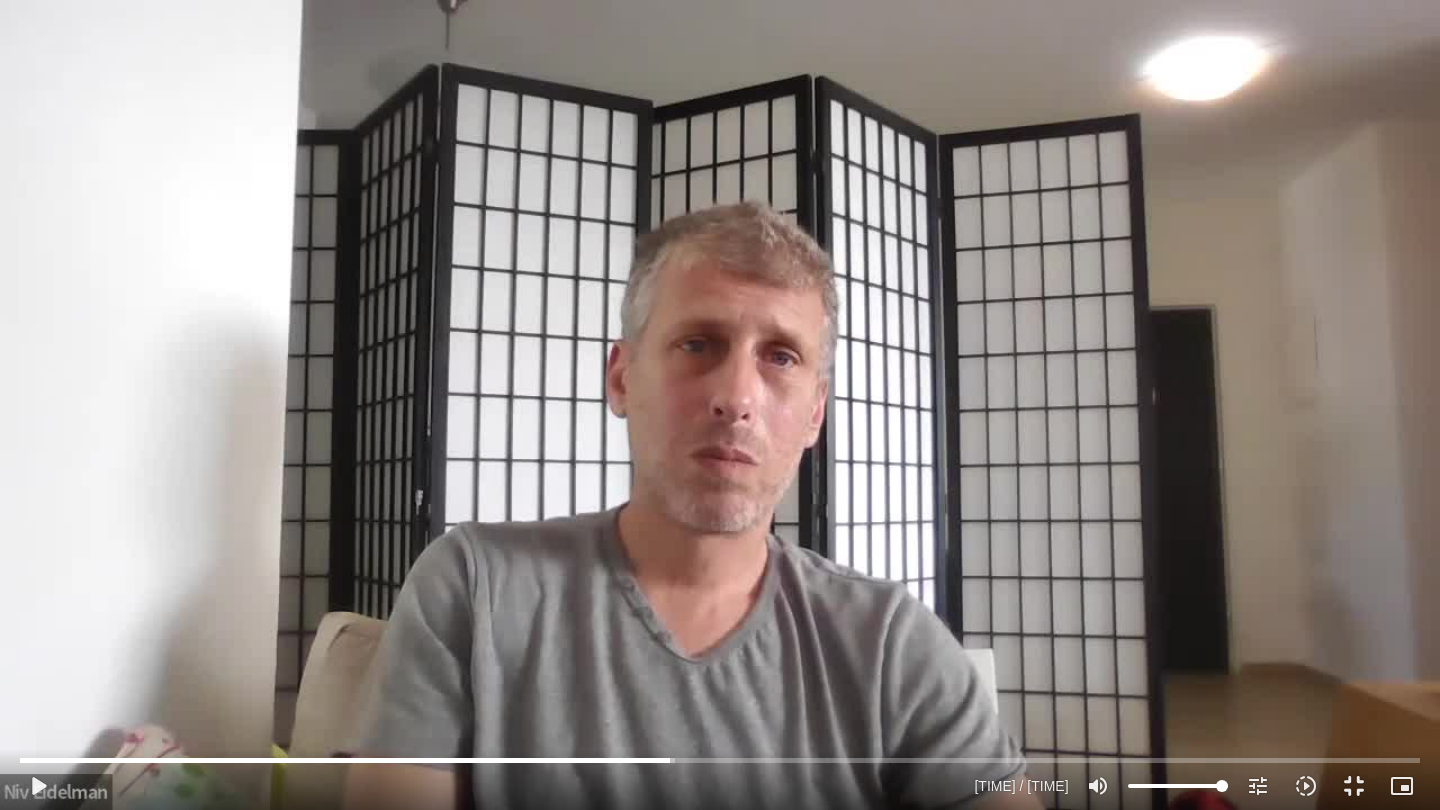 click on "Skip Ad [TIME] play_arrow [TIME] / [TIME] volume_up Mute tune Resolution Auto 720p slow_motion_video Playback speed 1x 1x fullscreen_exit picture_in_picture_alt Picture-in-Picture Off close Resolution 720p 480p 360p 240p Auto done close Playback speed 0.5x 0.75x 1x done 1.25x 1.5x 1.75x 2x" at bounding box center (720, 405) 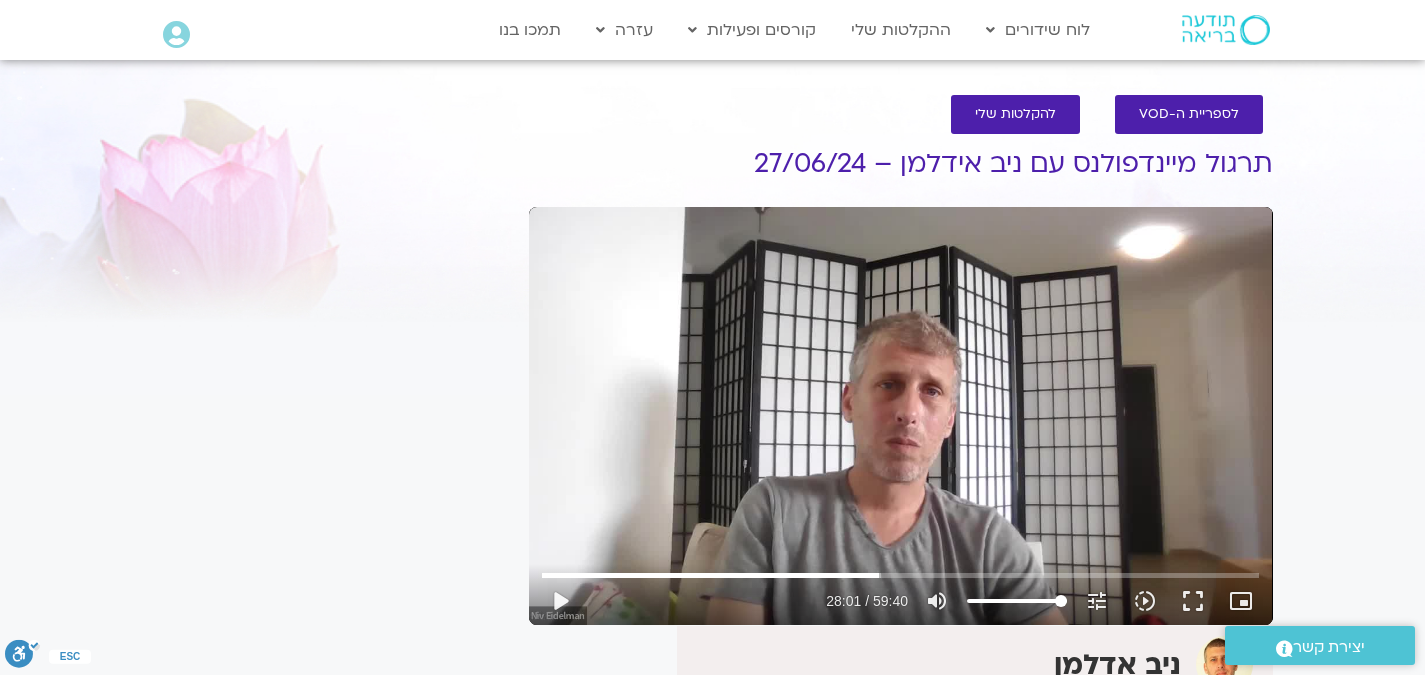 click on "Skip Ad [TIME] play_arrow [TIME] / [TIME] volume_up Mute tune Resolution Auto 720p slow_motion_video Playback speed 1x 1x fullscreen picture_in_picture_alt Picture-in-Picture Off close Resolution 720p 480p 360p 240p Auto done close Playback speed 0.5x 0.75x 1x done 1.25x 1.5x 1.75x 2x" at bounding box center [901, 416] 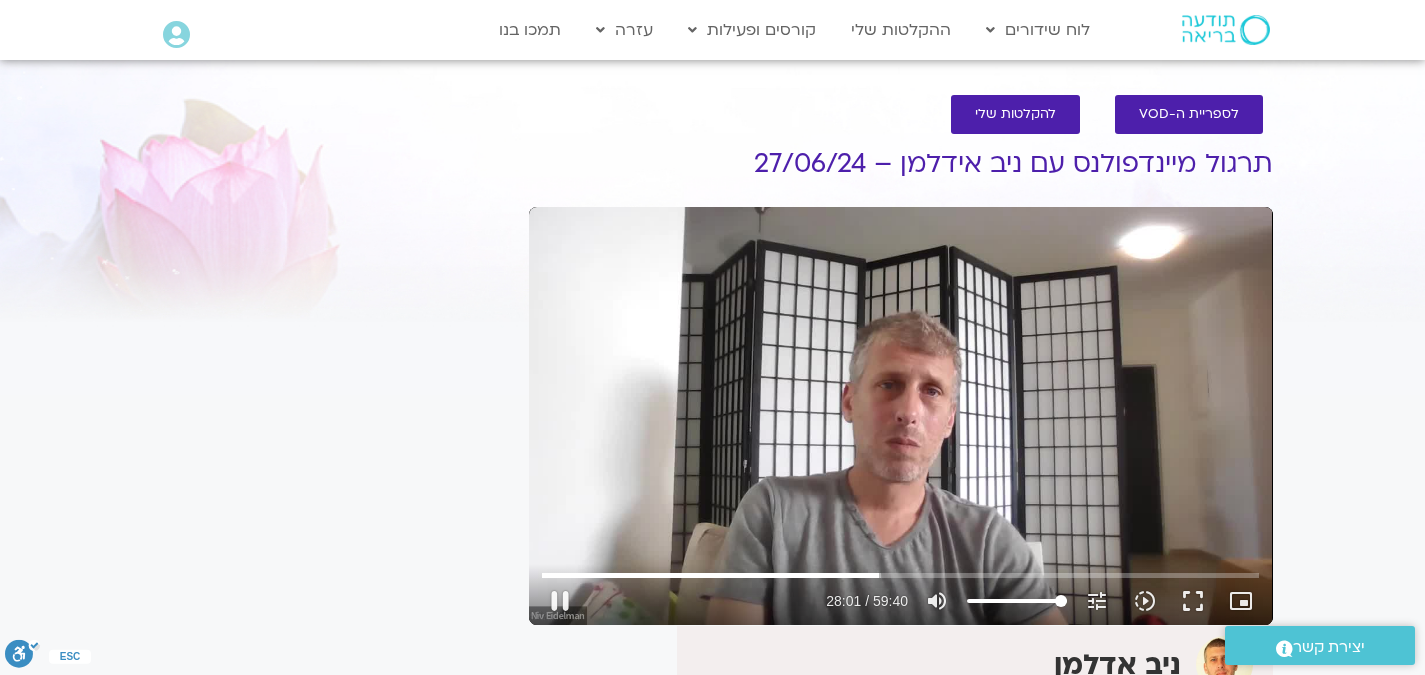 drag, startPoint x: 829, startPoint y: 402, endPoint x: 829, endPoint y: 489, distance: 87 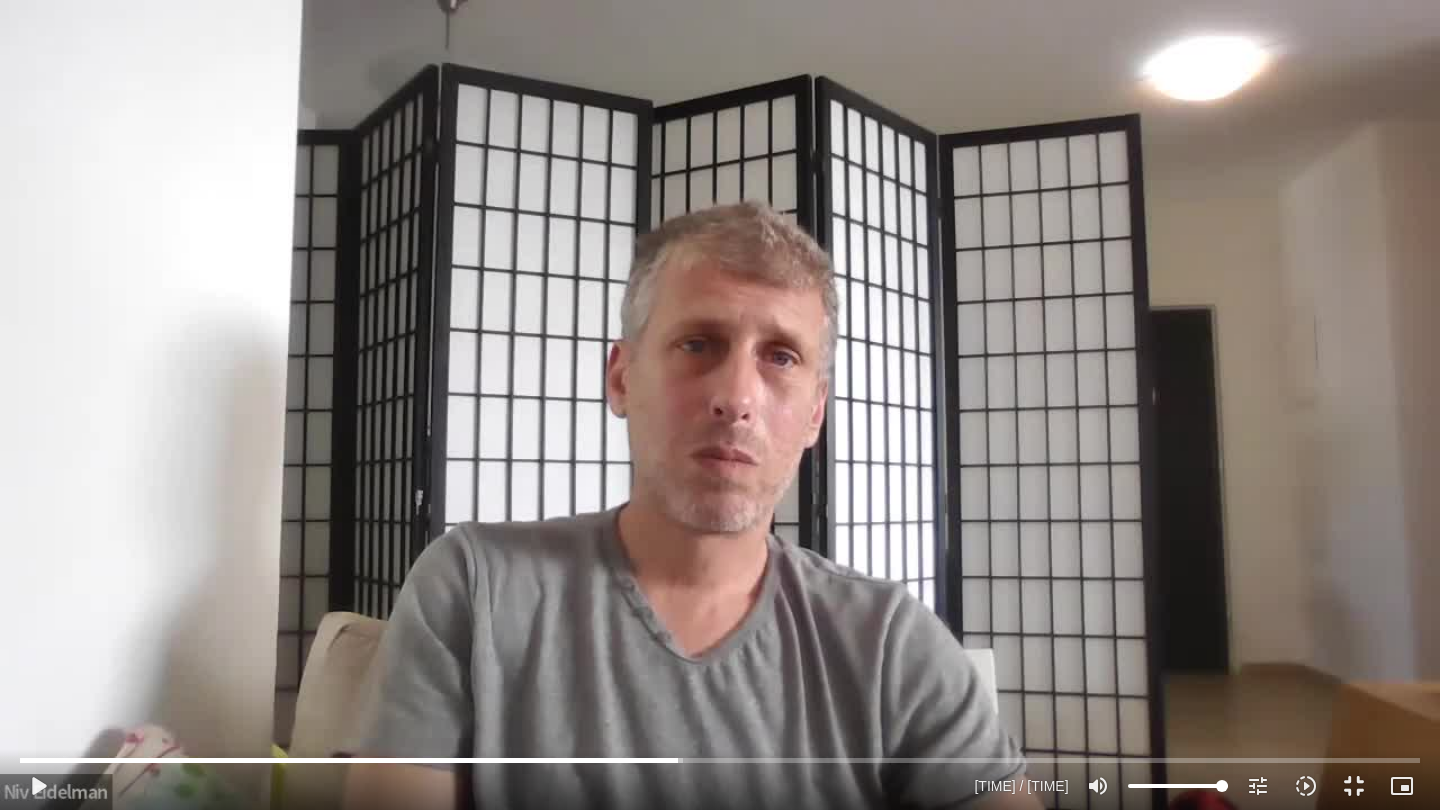 click on "Skip Ad [TIME] play_arrow [TIME] / [TIME] volume_up Mute tune Resolution Auto 720p slow_motion_video Playback speed 1x 1x fullscreen_exit picture_in_picture_alt Picture-in-Picture Off close Resolution 720p 480p 360p 240p Auto done close Playback speed 0.5x 0.75x 1x done 1.25x 1.5x 1.75x 2x" at bounding box center [720, 405] 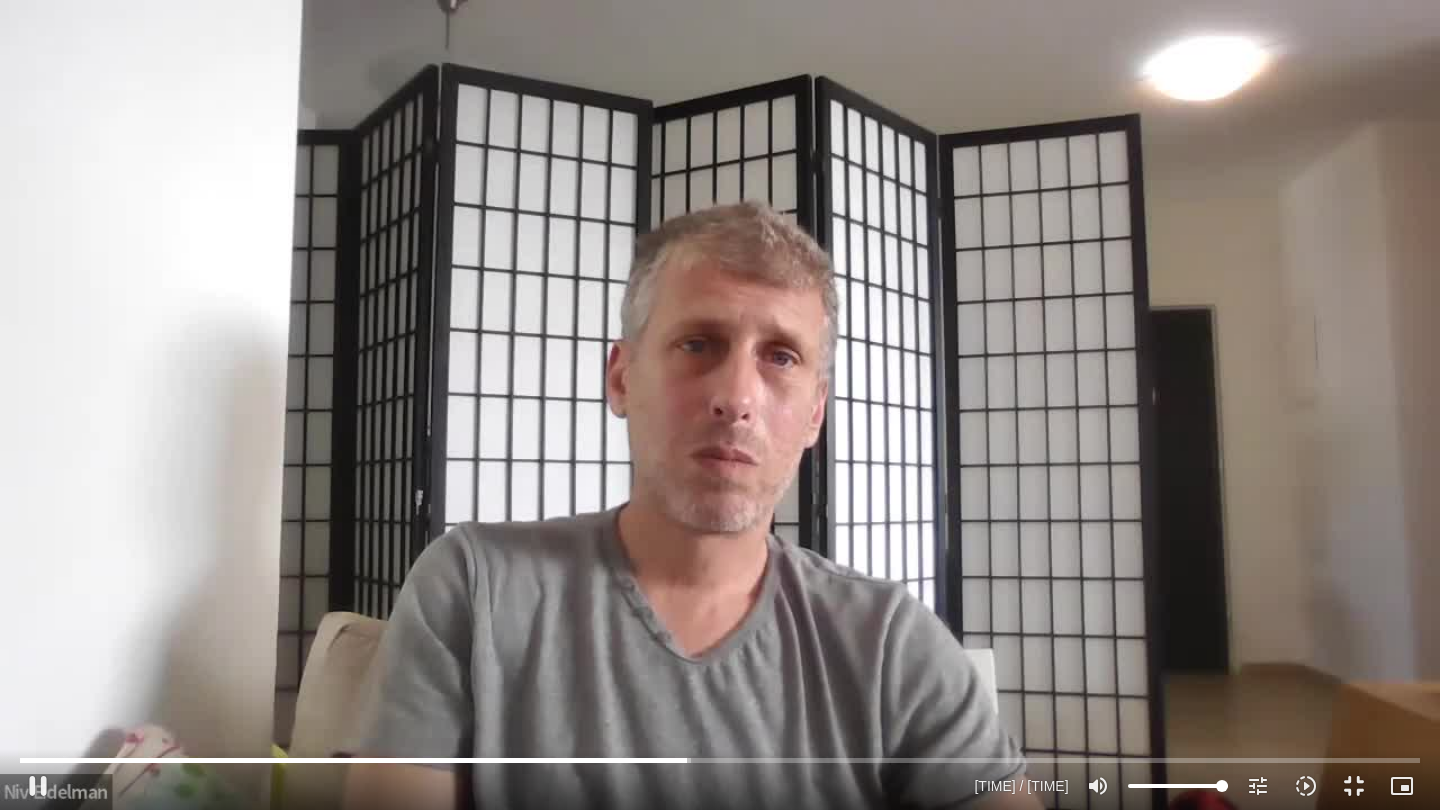 click on "Skip Ad [TIME] pause [TIME] / [TIME] volume_up Mute tune Resolution Auto 720p slow_motion_video Playback speed 1x 1x fullscreen_exit picture_in_picture_alt Picture-in-Picture Off close Resolution 720p 480p 360p 240p Auto done close Playback speed 0.5x 0.75x 1x done 1.25x 1.5x 1.75x 2x" at bounding box center (720, 405) 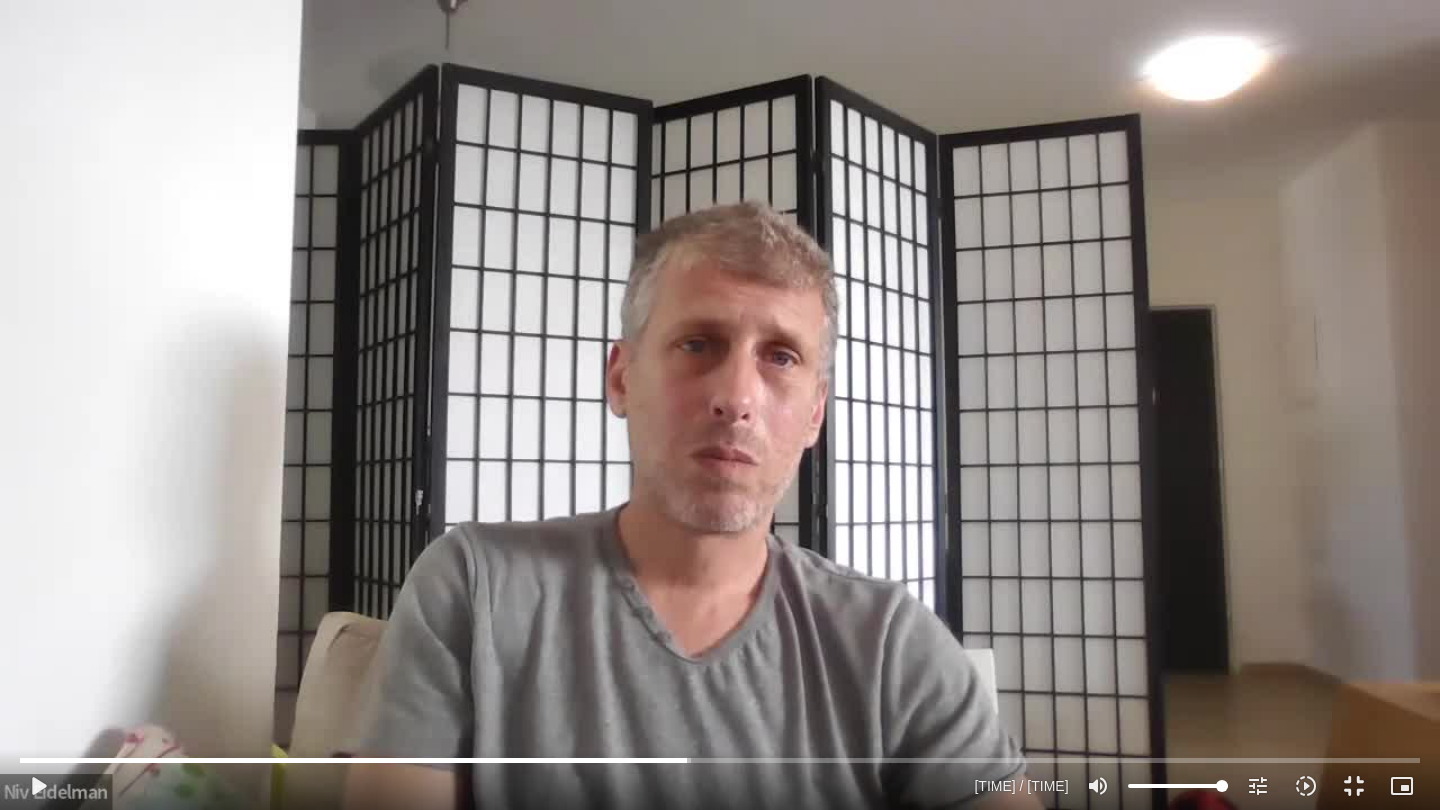 click on "Skip Ad [TIME] play_arrow [TIME] / [TIME] volume_up Mute tune Resolution Auto 720p slow_motion_video Playback speed 1x 1x fullscreen_exit picture_in_picture_alt Picture-in-Picture Off close Resolution 720p 480p 360p 240p Auto done close Playback speed 0.5x 0.75x 1x done 1.25x 1.5x 1.75x 2x" at bounding box center (720, 405) 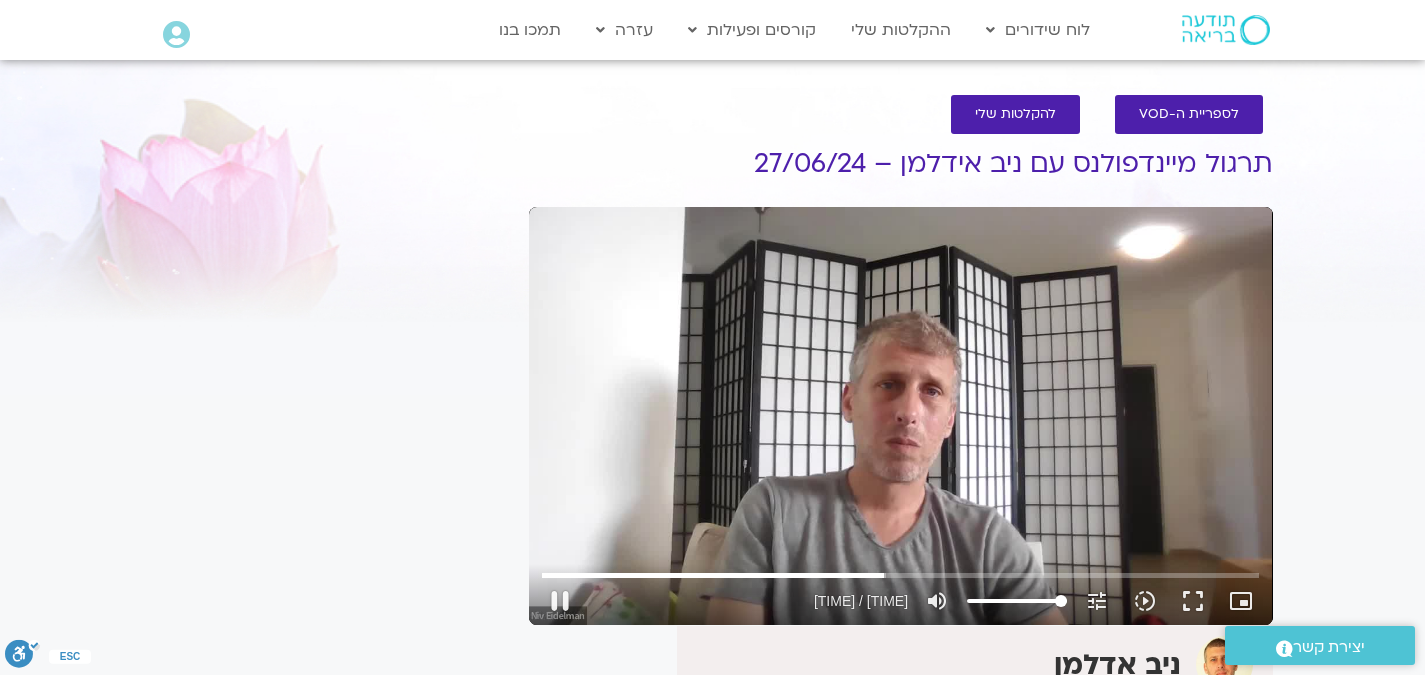 click on "Skip Ad 18:39 pause 28:26 / 59:40 volume_up Mute tune Resolution Auto 720p slow_motion_video Playback speed 1x 1x fullscreen picture_in_picture_alt Picture-in-Picture Off close Resolution 720p 480p 360p 240p Auto done close Playback speed 0.5x 0.75x 1x done 1.25x 1.5x 1.75x 2x" at bounding box center [901, 416] 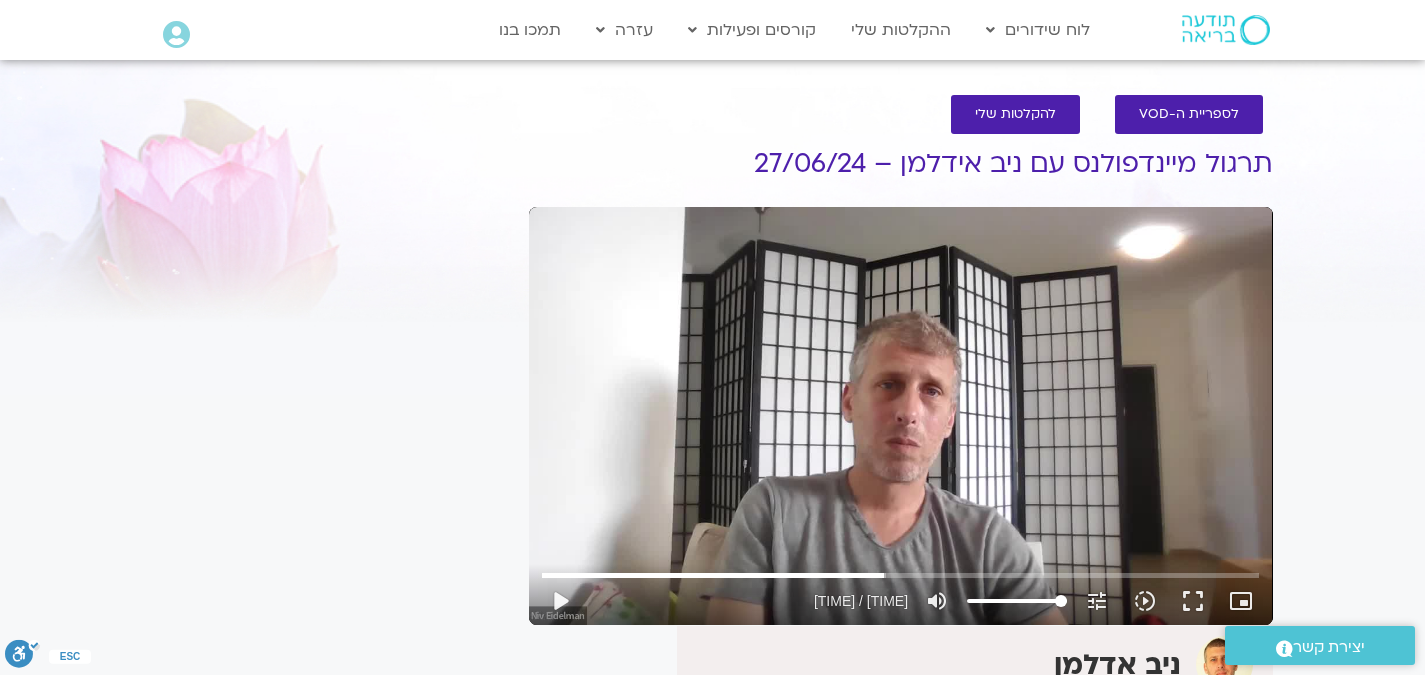 click on "Skip Ad [TIME] play_arrow [TIME] / [TIME] volume_up Mute tune Resolution Auto 720p slow_motion_video Playback speed 1x 1x fullscreen picture_in_picture_alt Picture-in-Picture Off close Resolution 720p 480p 360p 240p Auto done close Playback speed 0.5x 0.75x 1x done 1.25x 1.5x 1.75x 2x" at bounding box center (901, 416) 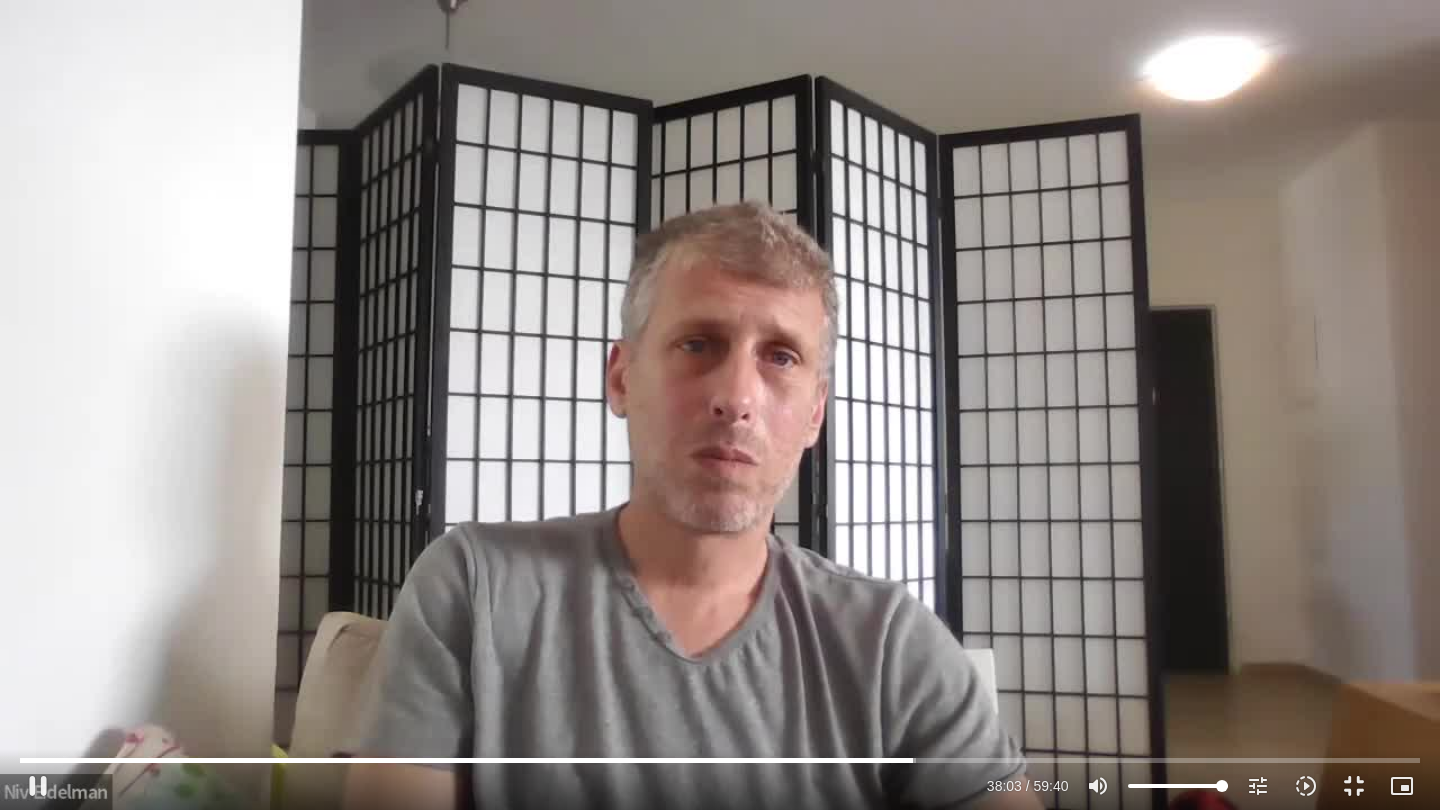 drag, startPoint x: 626, startPoint y: 433, endPoint x: 212, endPoint y: 220, distance: 465.5803 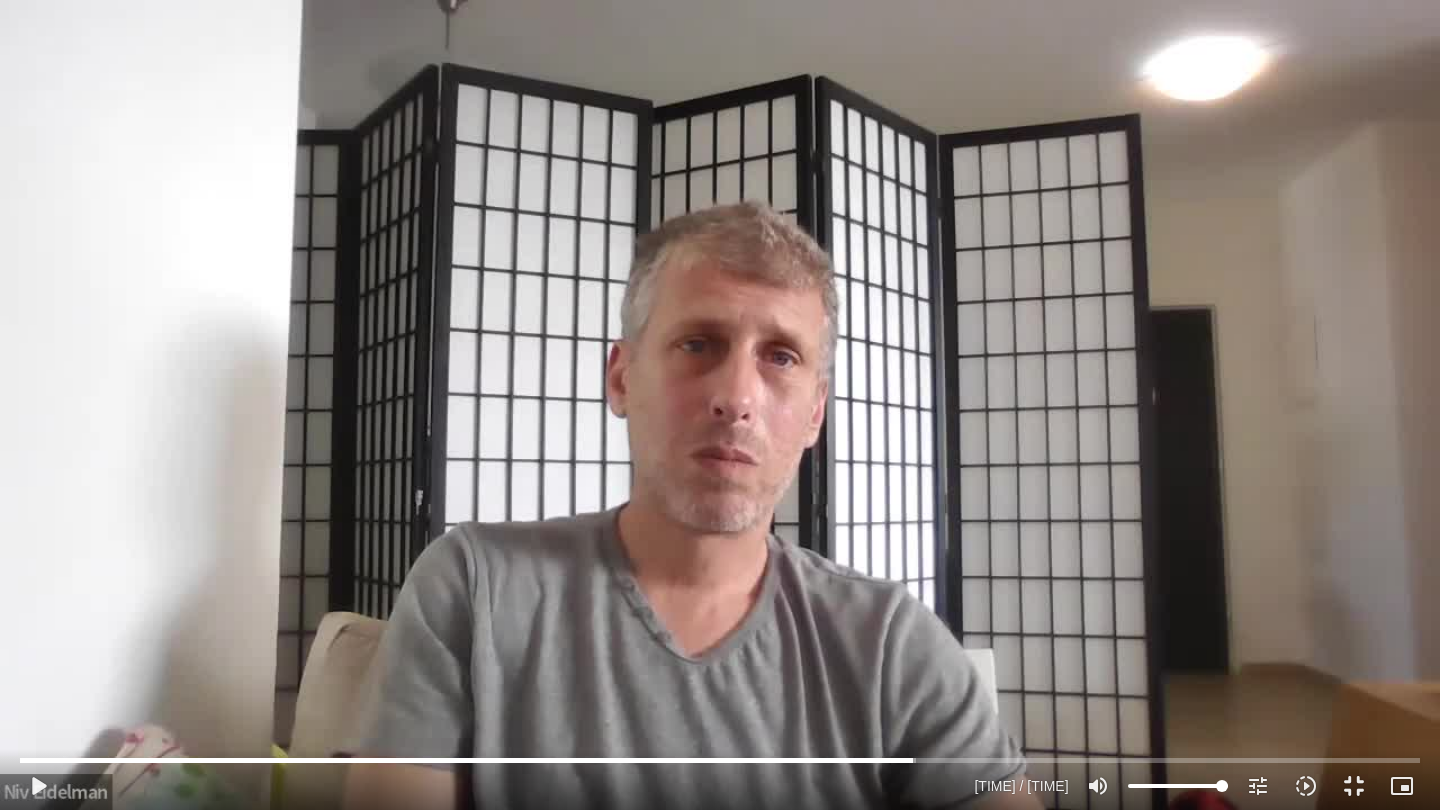 click on "Skip Ad 18:39 play_arrow 38:04 / 59:40 volume_up Mute tune Resolution Auto 720p slow_motion_video Playback speed 1x 1x fullscreen_exit picture_in_picture_alt Picture-in-Picture Off close Resolution 720p 480p 360p 240p Auto done close Playback speed 0.5x 0.75x 1x done 1.25x 1.5x 1.75x 2x" at bounding box center (720, 405) 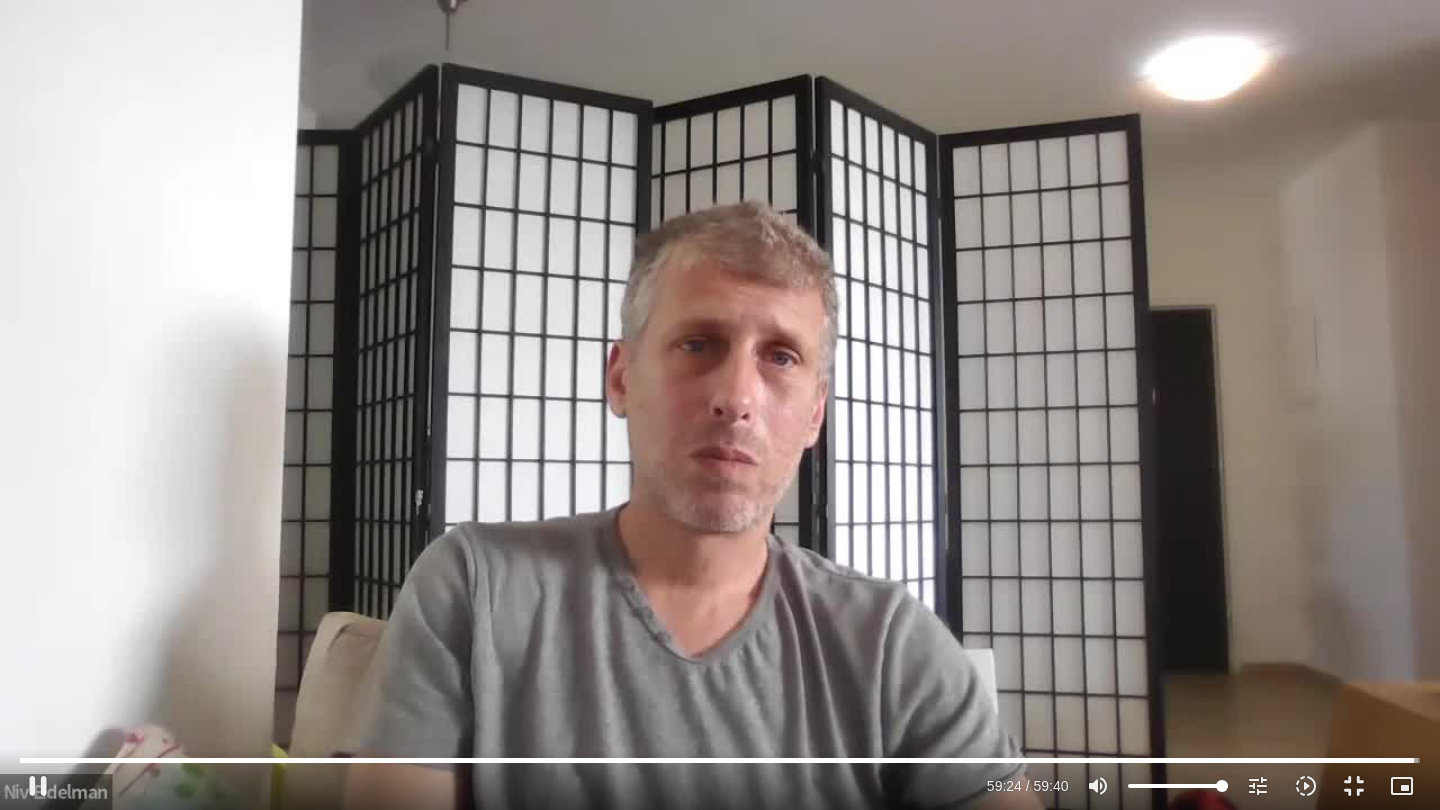 click on "Skip Ad [TIME] pause [TIME] / [TIME] volume_up Mute tune Resolution Auto 720p slow_motion_video Playback speed 1x 1x fullscreen_exit picture_in_picture_alt Picture-in-Picture Off close Resolution 720p 480p 360p 240p Auto done close Playback speed 0.5x 0.75x 1x done 1.25x 1.5x 1.75x 2x" at bounding box center [720, 405] 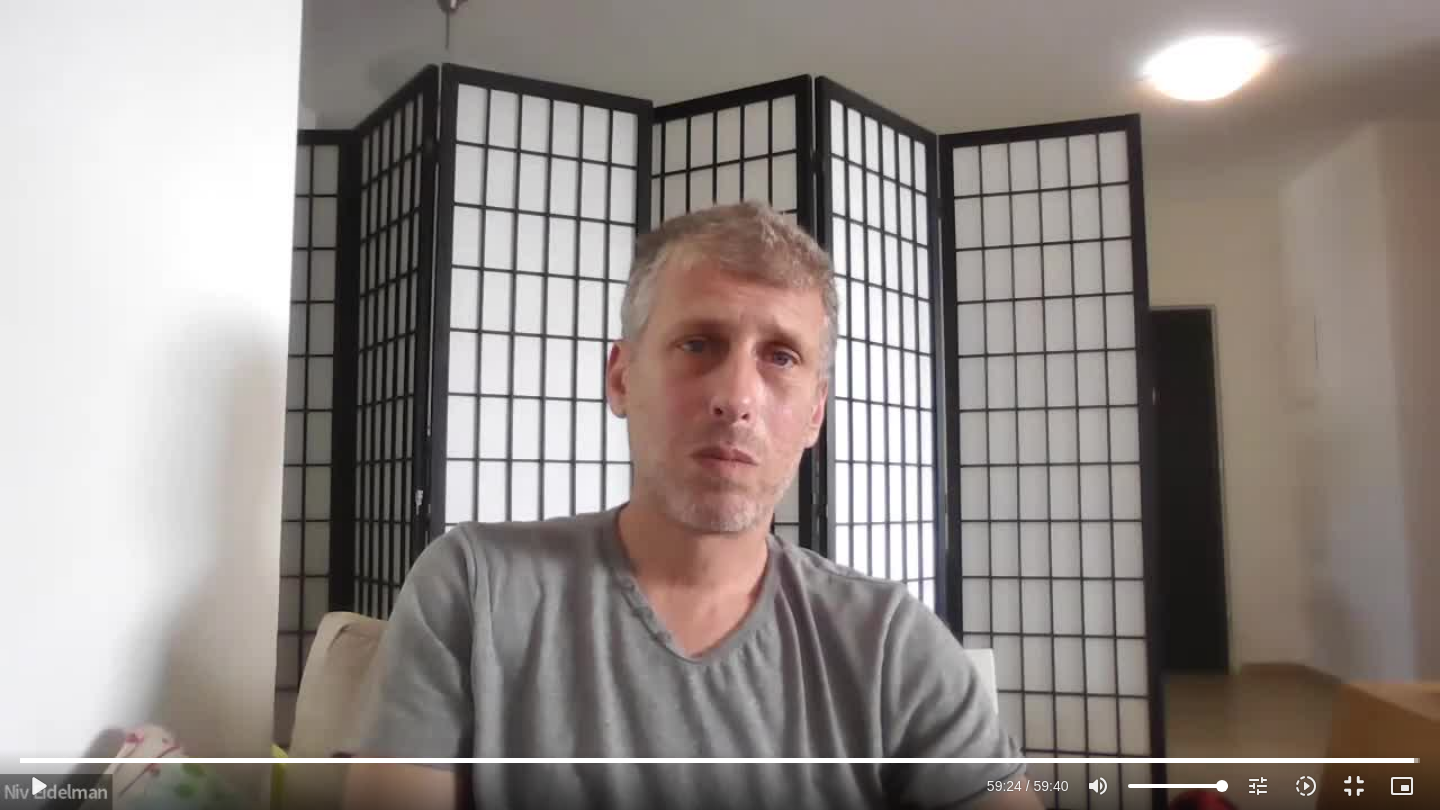 click on "Skip Ad 15:49 play_arrow 59:24 / 59:40 volume_up Mute tune Resolution Auto 720p slow_motion_video Playback speed 1x 1x fullscreen_exit picture_in_picture_alt Picture-in-Picture Off close Resolution 720p 480p 360p 240p Auto done close Playback speed 0.5x 0.75x 1x done 1.25x 1.5x 1.75x 2x" at bounding box center [720, 405] 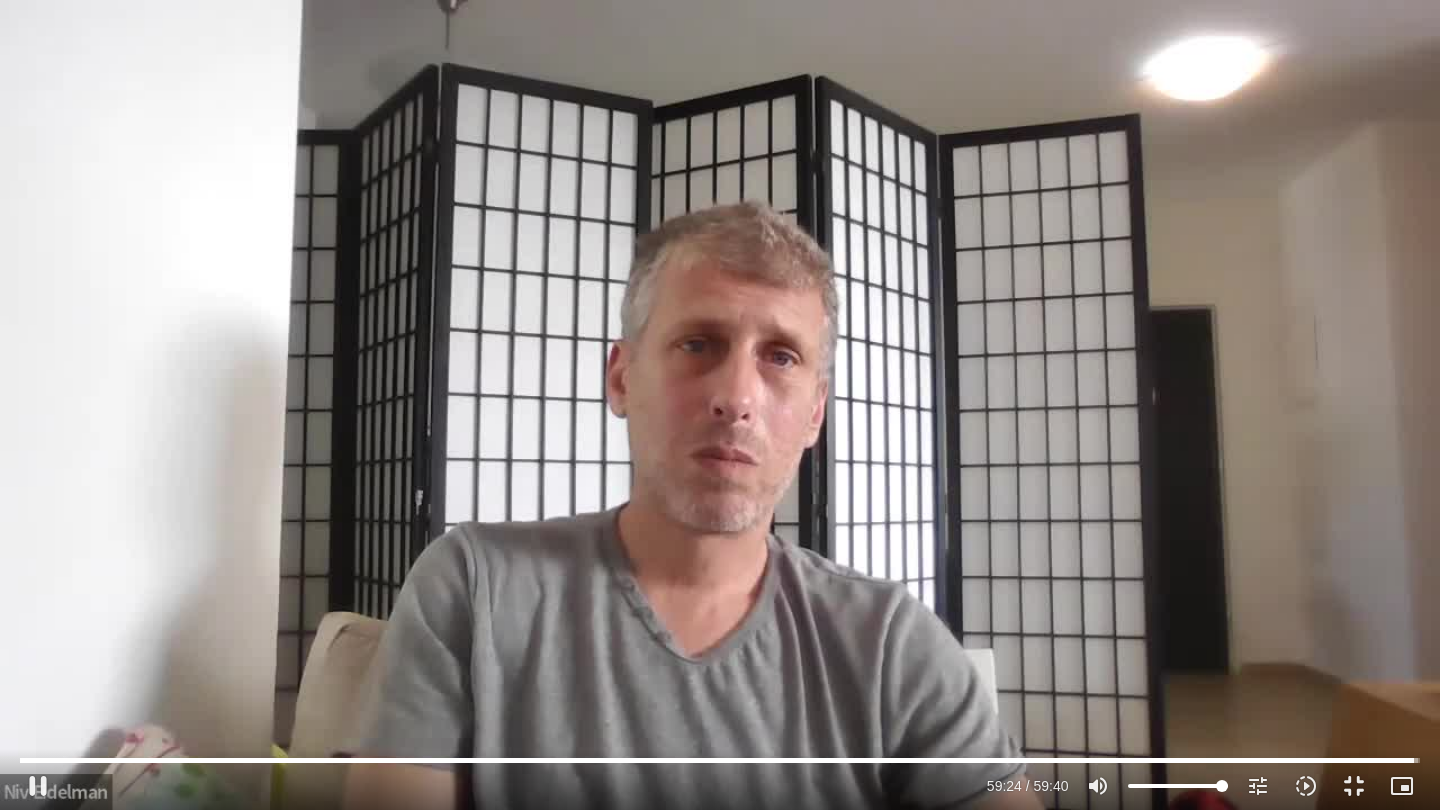 click on "Skip Ad [TIME] pause [TIME] / [TIME] volume_up Mute tune Resolution Auto 720p slow_motion_video Playback speed 1x 1x fullscreen_exit picture_in_picture_alt Picture-in-Picture Off close Resolution 720p 480p 360p 240p Auto done close Playback speed 0.5x 0.75x 1x done 1.25x 1.5x 1.75x 2x" at bounding box center [720, 405] 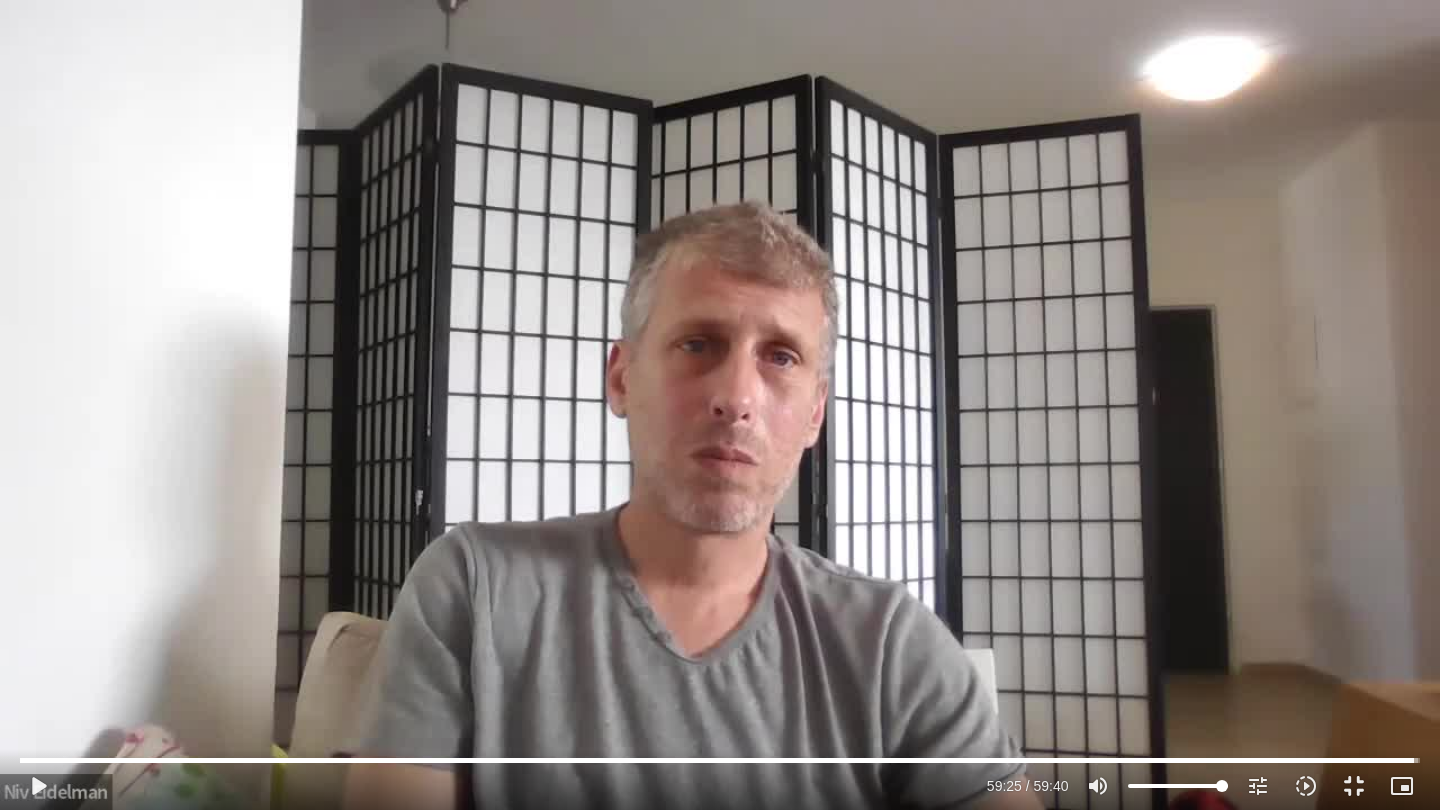 click on "Skip Ad 15:49 play_arrow 59:25 / 59:40 volume_up Mute tune Resolution Auto 720p slow_motion_video Playback speed 1x 1x fullscreen_exit picture_in_picture_alt Picture-in-Picture Off close Resolution 720p 480p 360p 240p Auto done close Playback speed 0.5x 0.75x 1x done 1.25x 1.5x 1.75x 2x" at bounding box center (720, 405) 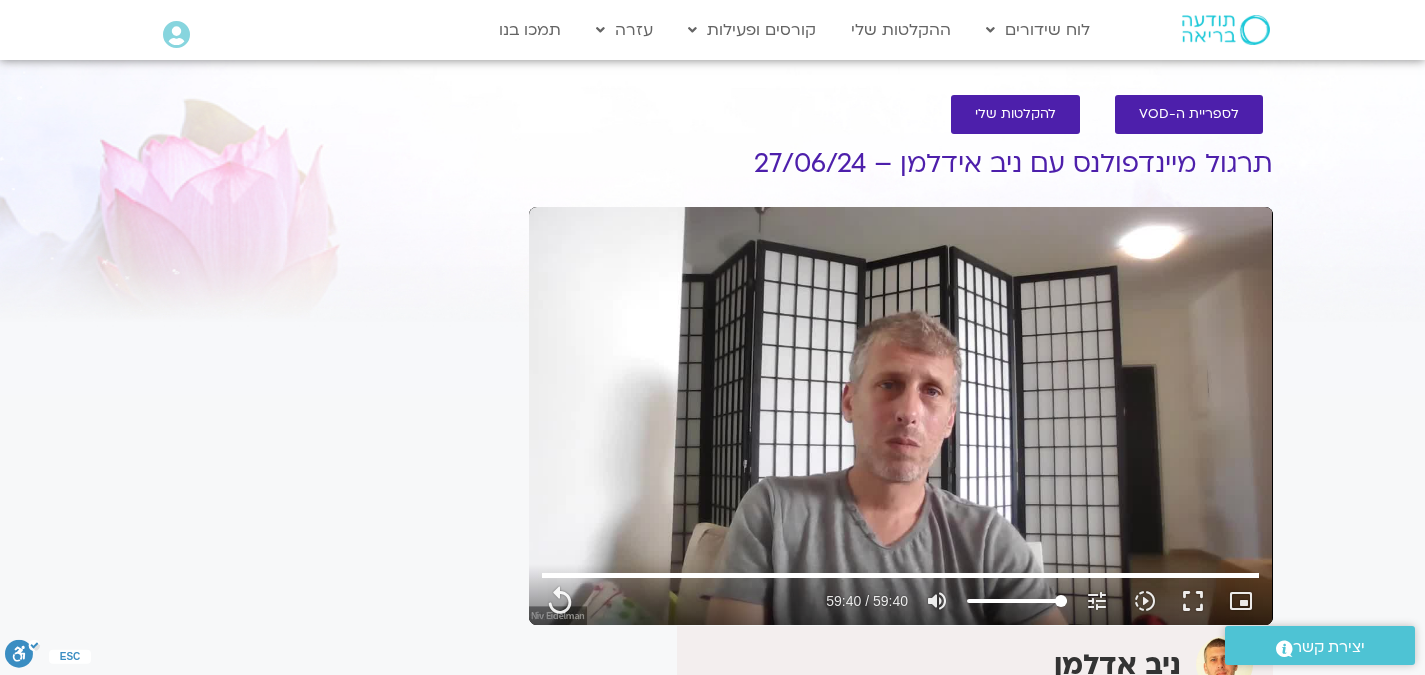click on "Skip Ad [TIME] replay [TIME] / [TIME] volume_up Mute tune Resolution Auto 720p slow_motion_video Playback speed 1x 1x fullscreen picture_in_picture_alt Picture-in-Picture Off" at bounding box center [900, 592] 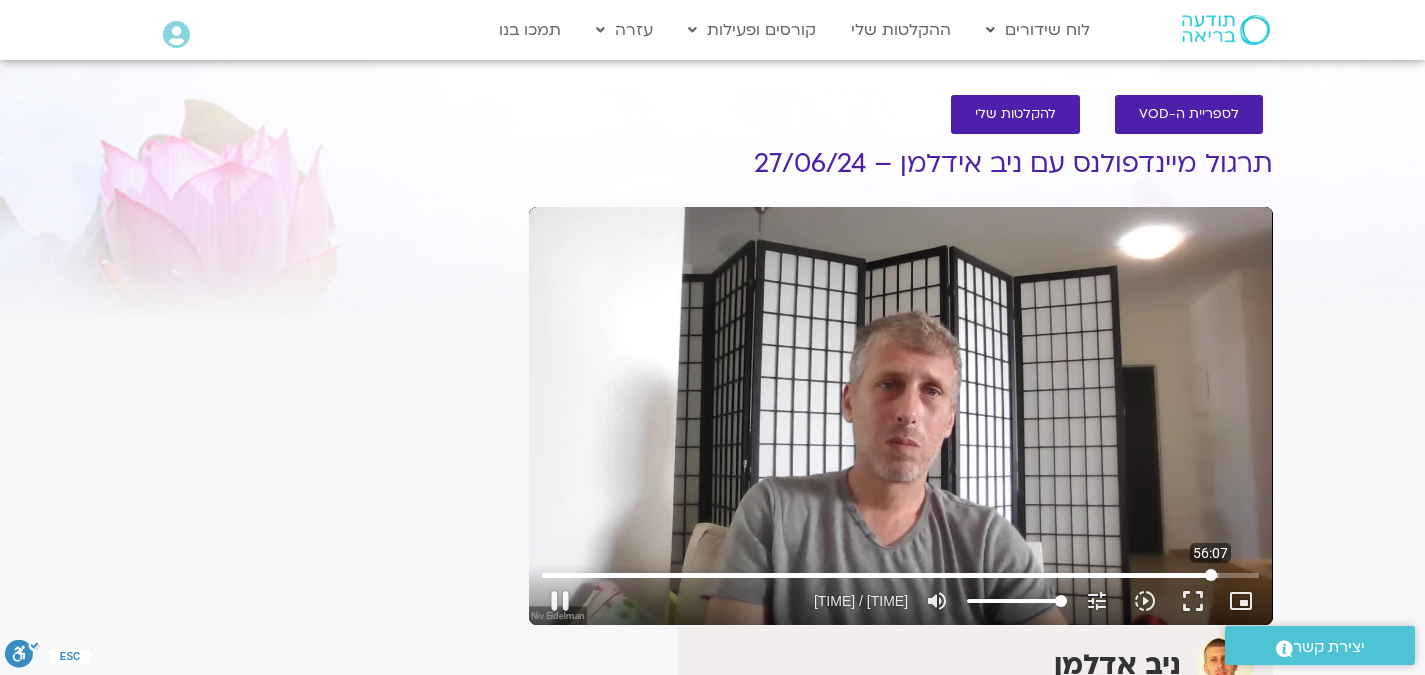 drag, startPoint x: 569, startPoint y: 574, endPoint x: 1211, endPoint y: 584, distance: 642.0779 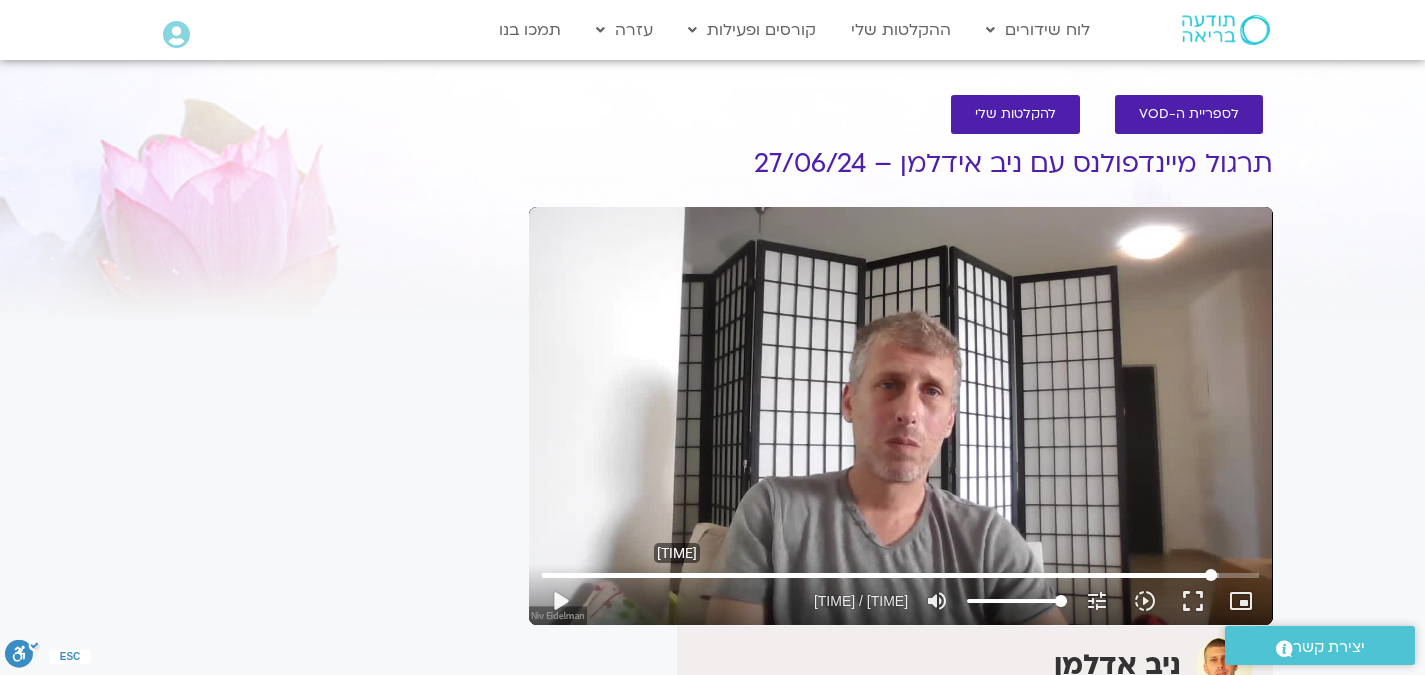 drag, startPoint x: 1211, startPoint y: 584, endPoint x: 652, endPoint y: 572, distance: 559.1288 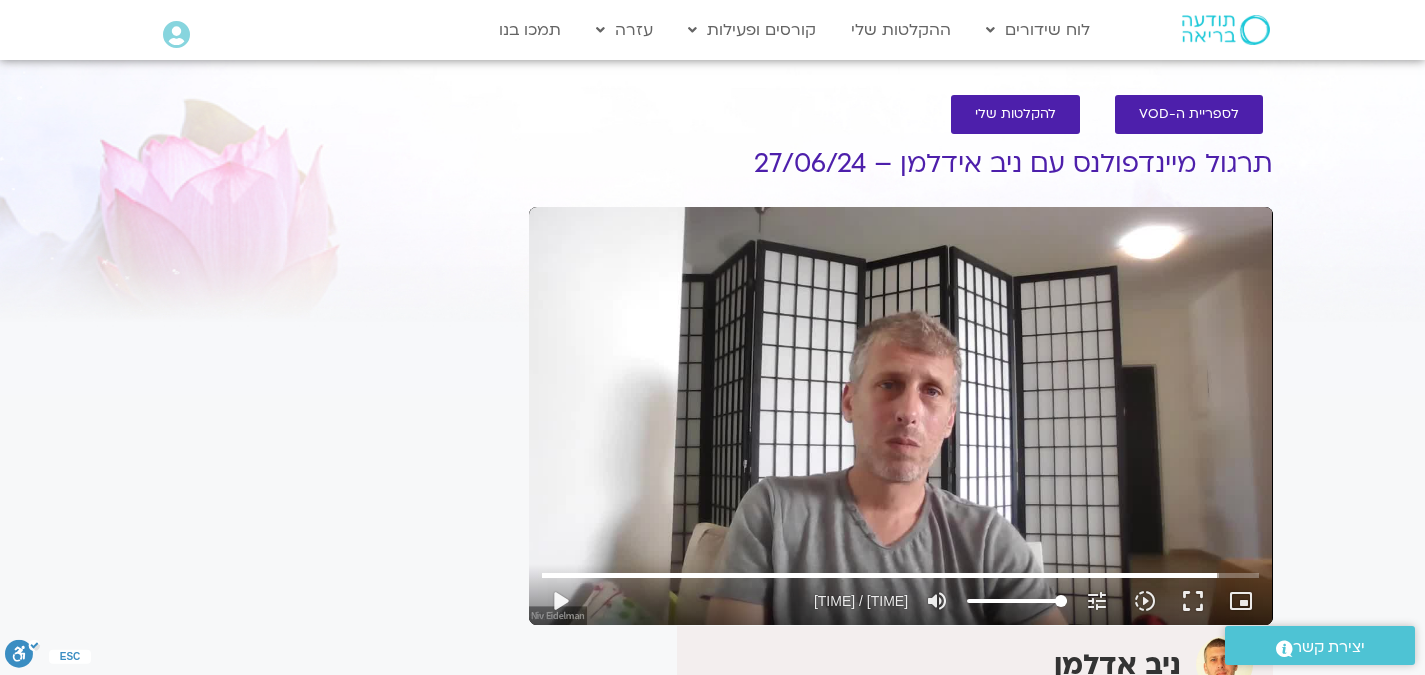 click on "Skip Ad [TIME] play_arrow [TIME] / [TIME] volume_up Mute tune Resolution Auto 720p slow_motion_video Playback speed 1x 1x fullscreen picture_in_picture_alt Picture-in-Picture Off" at bounding box center [900, 592] 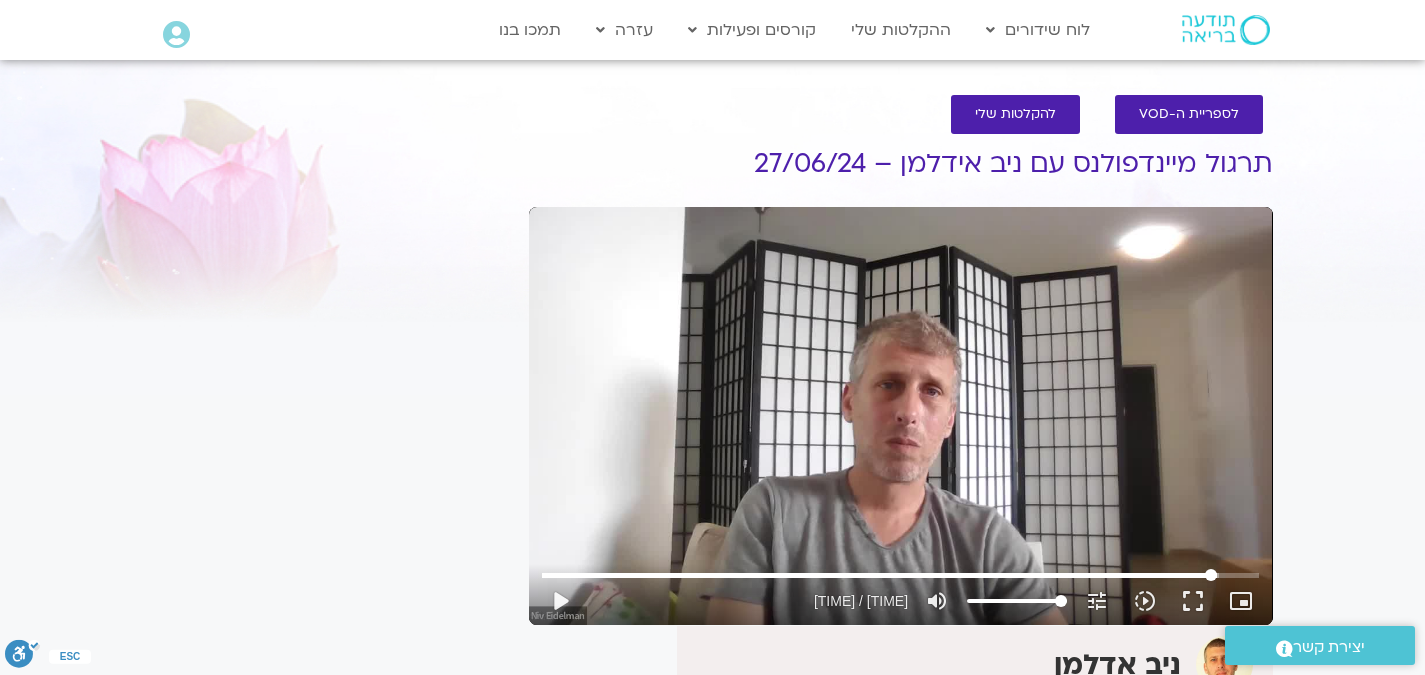 click on "Skip Ad [TIME] play_arrow [TIME] / [TIME] volume_up Mute tune Resolution Auto 720p slow_motion_video Playback speed 1x 1x fullscreen picture_in_picture_alt Picture-in-Picture Off" at bounding box center (900, 592) 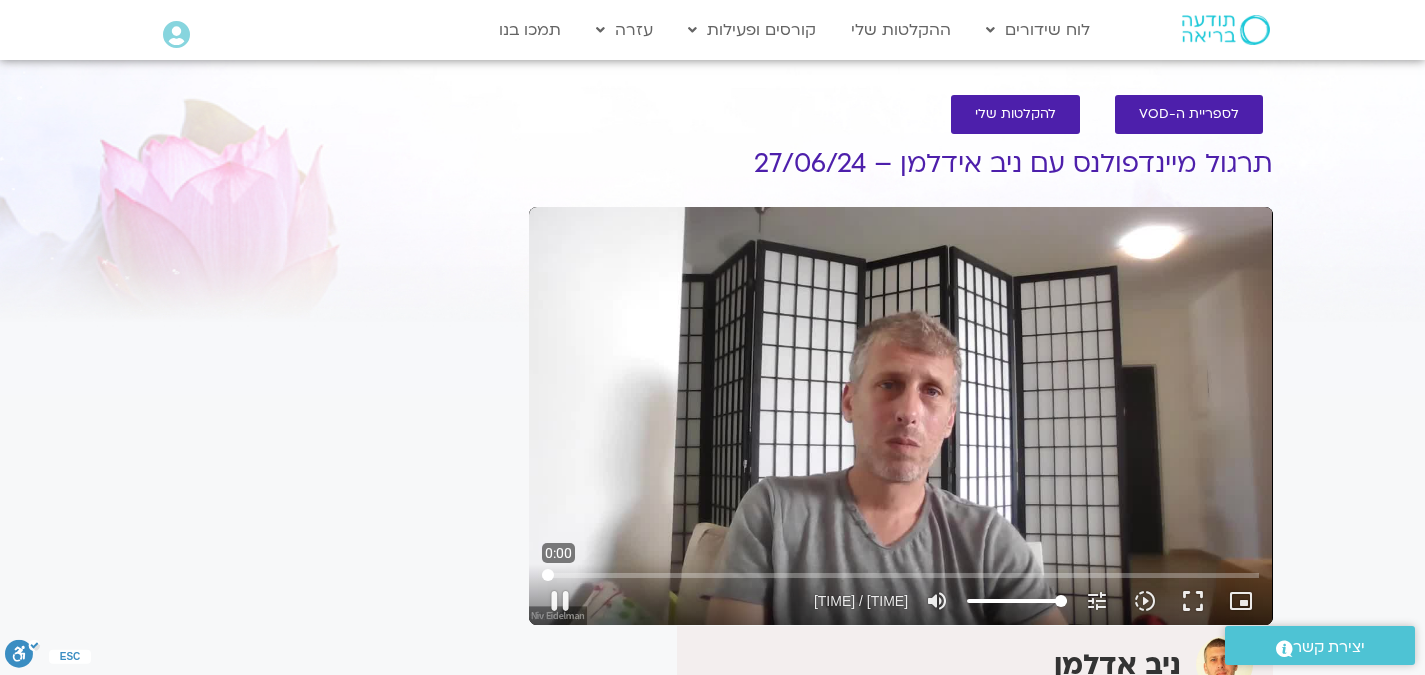 drag, startPoint x: 554, startPoint y: 572, endPoint x: 507, endPoint y: 581, distance: 47.853943 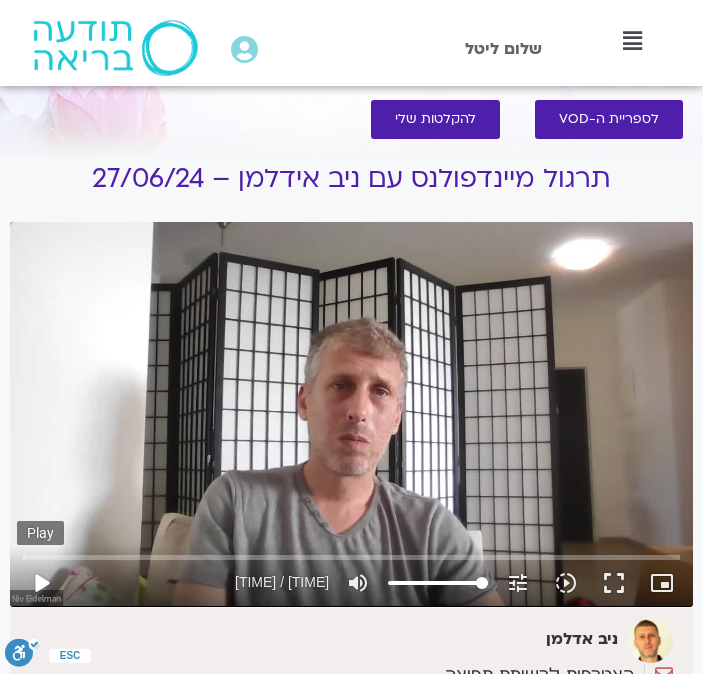 click on "play_arrow" at bounding box center [41, 583] 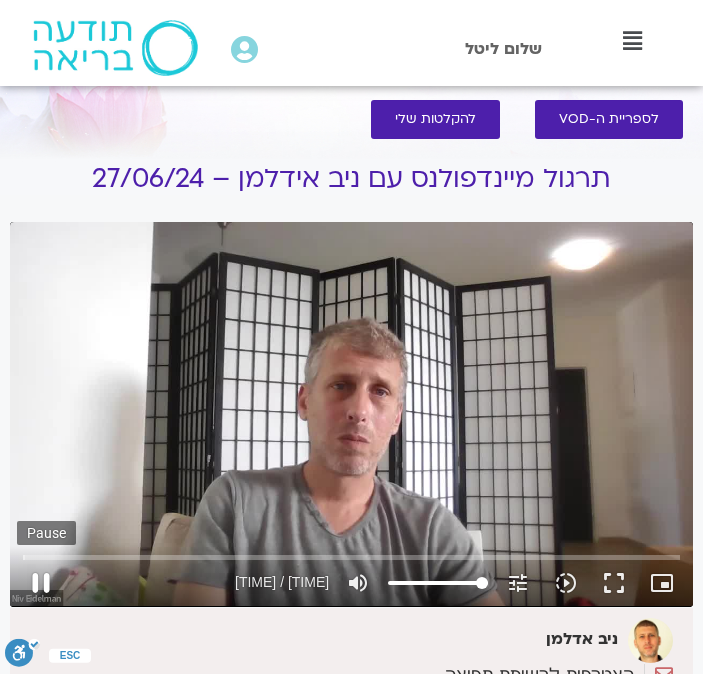 type on "0.02" 